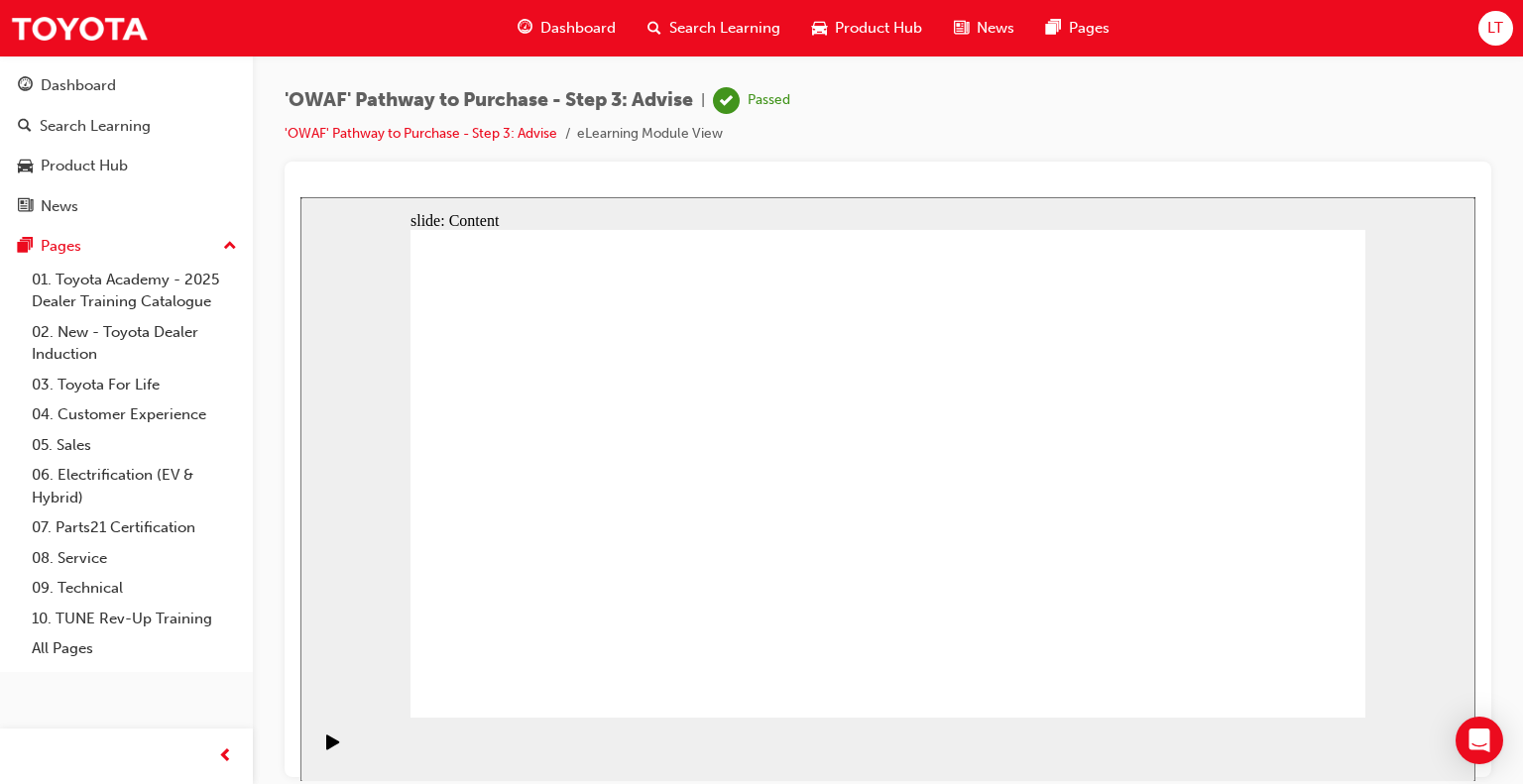 scroll, scrollTop: 0, scrollLeft: 0, axis: both 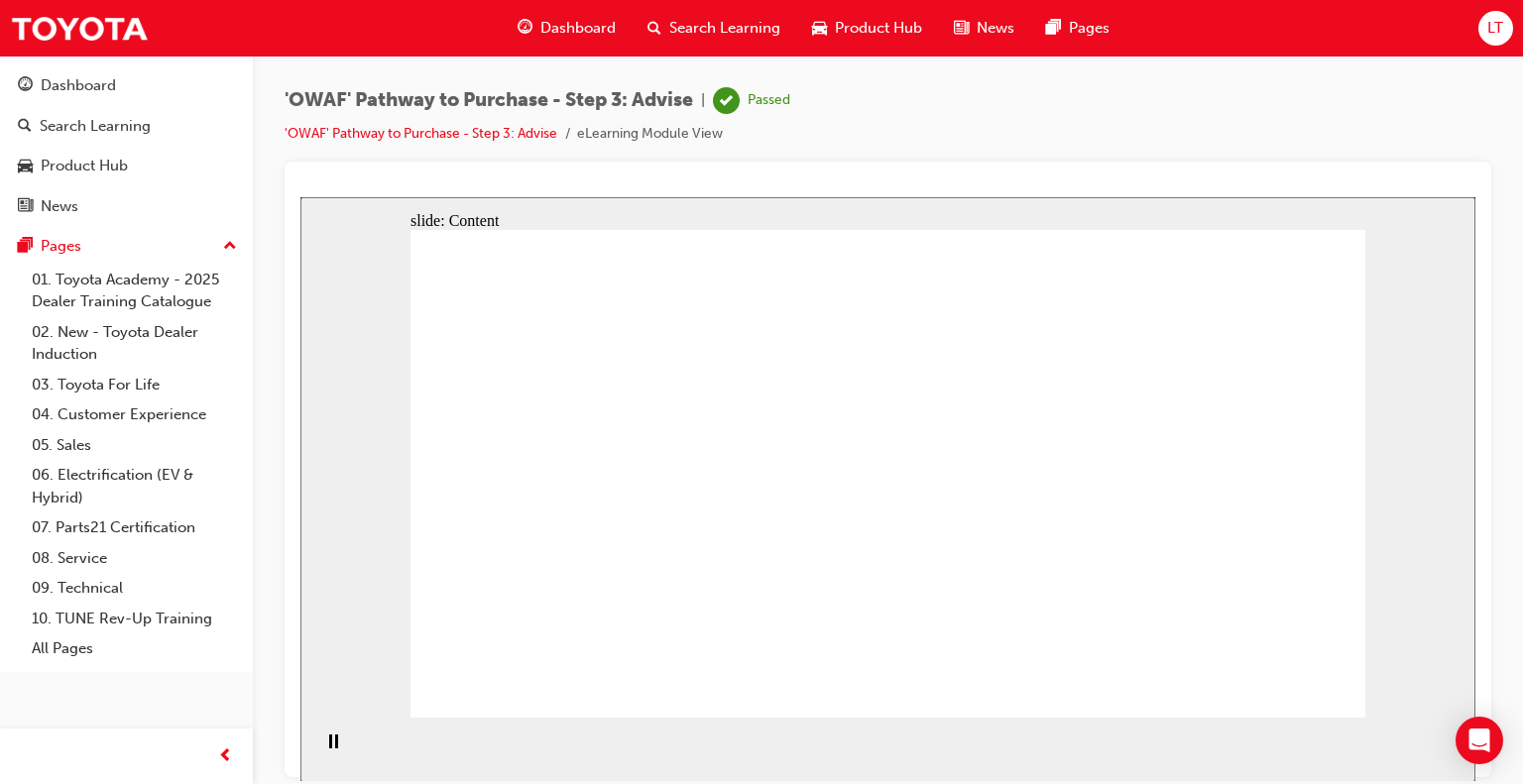 click 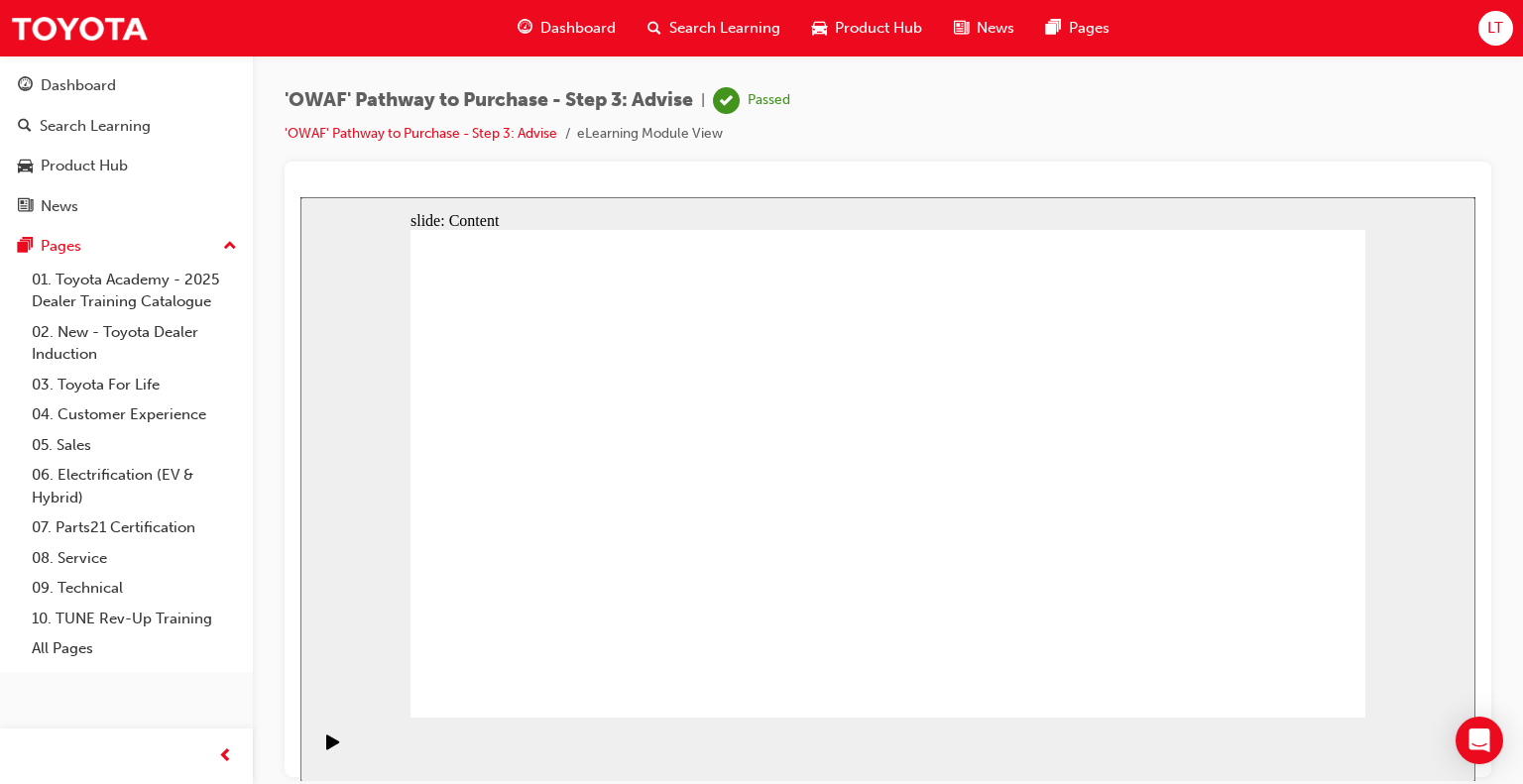 click 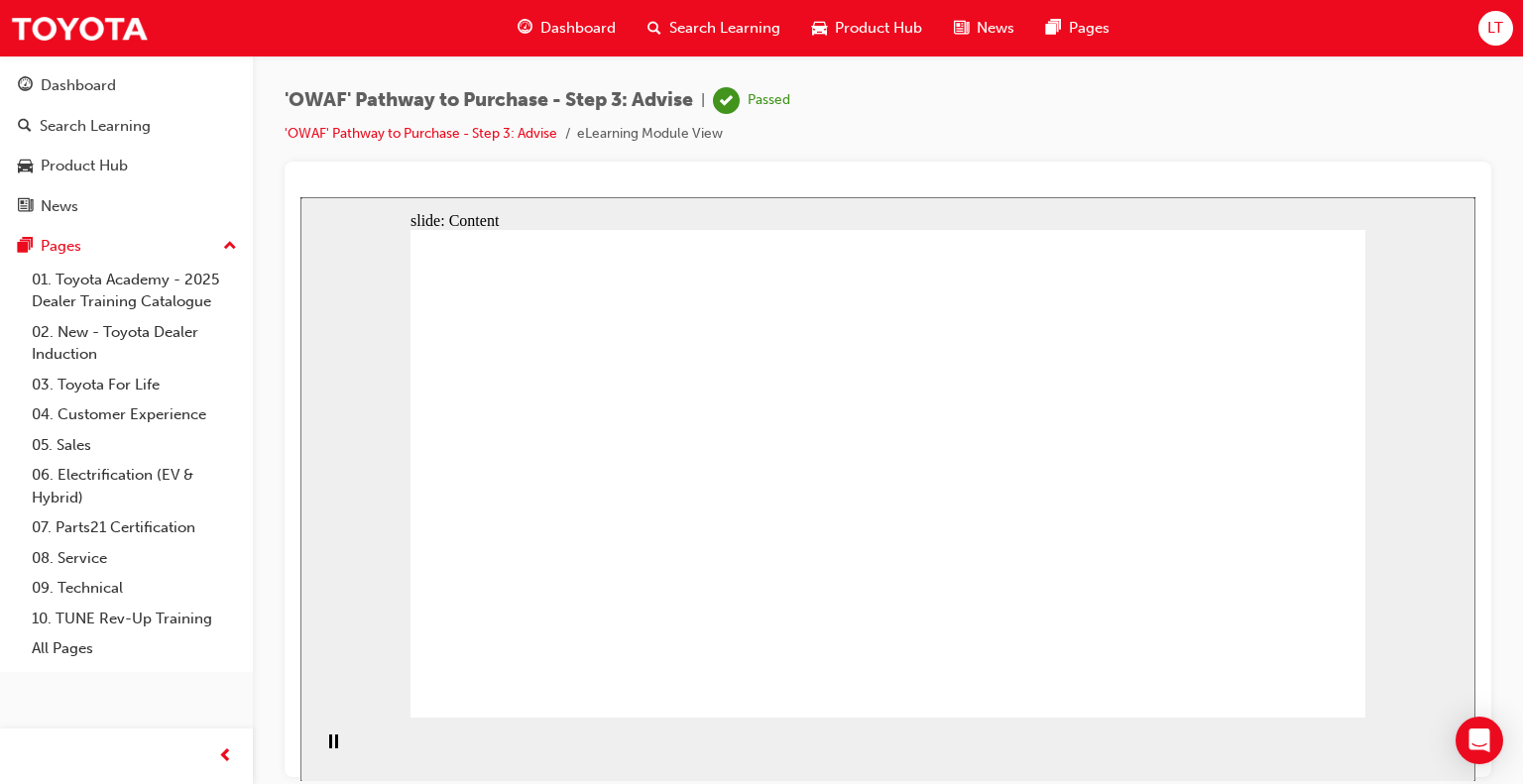 click at bounding box center (333, 750) 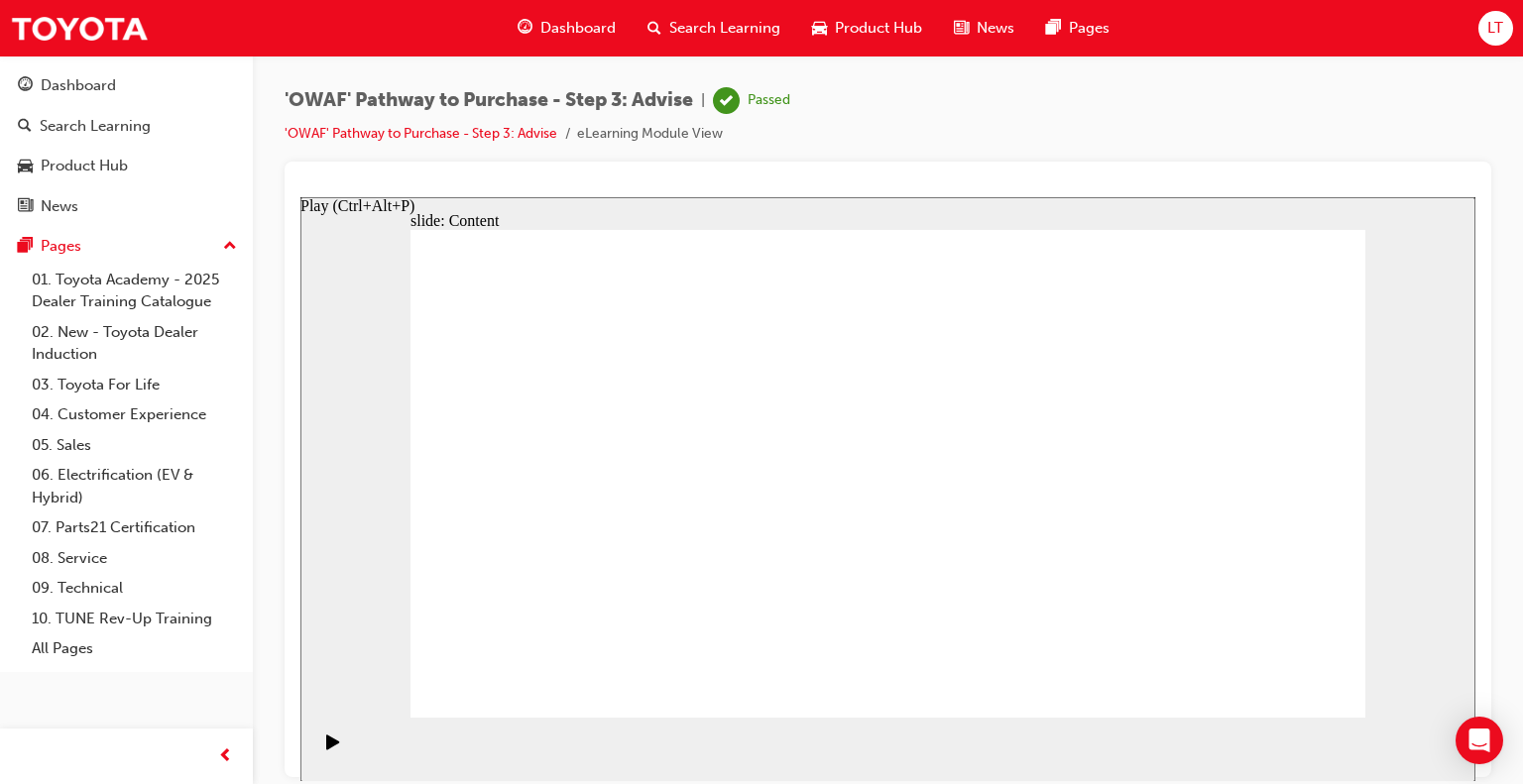 drag, startPoint x: 300, startPoint y: 799, endPoint x: 324, endPoint y: 741, distance: 62.76942 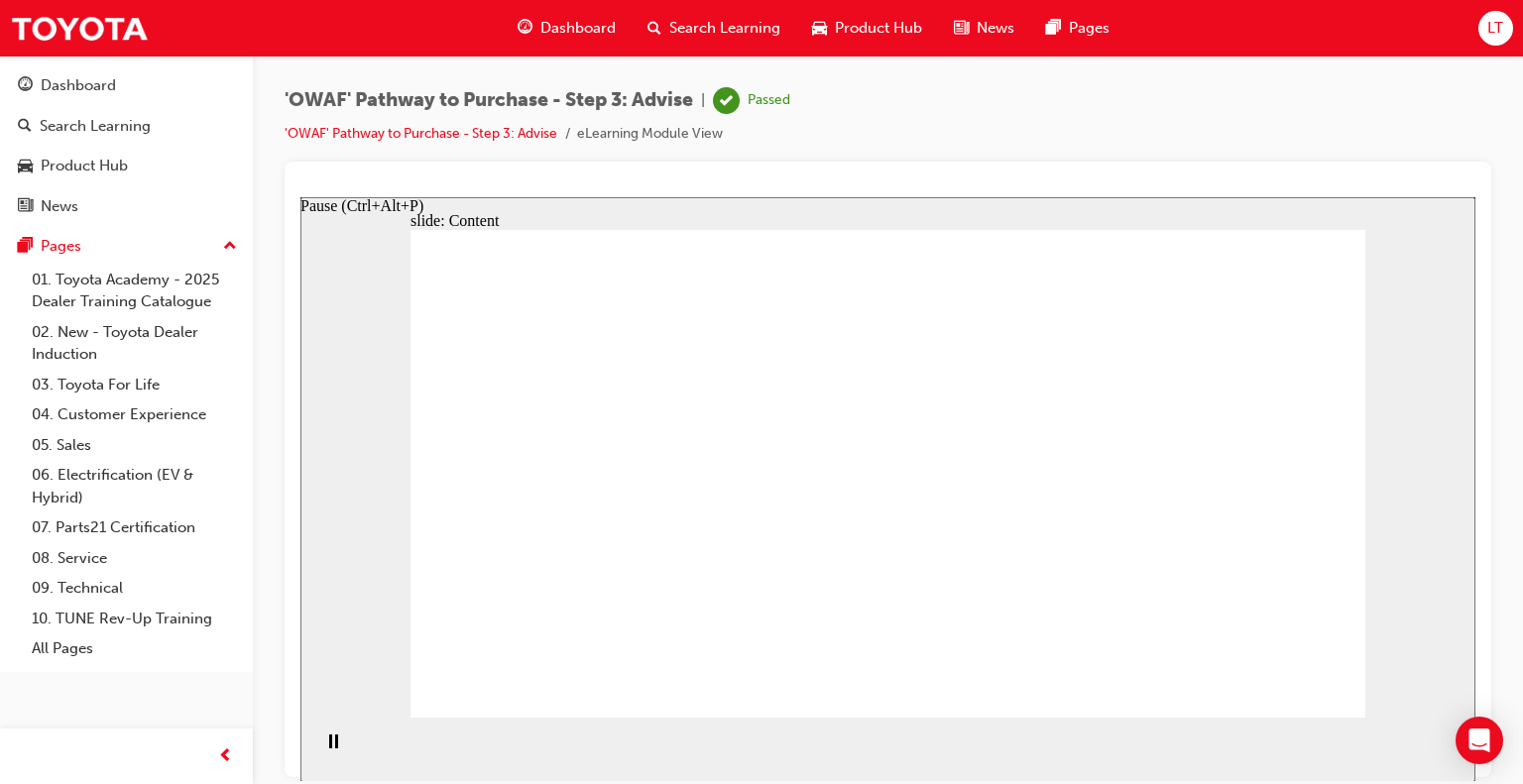 click 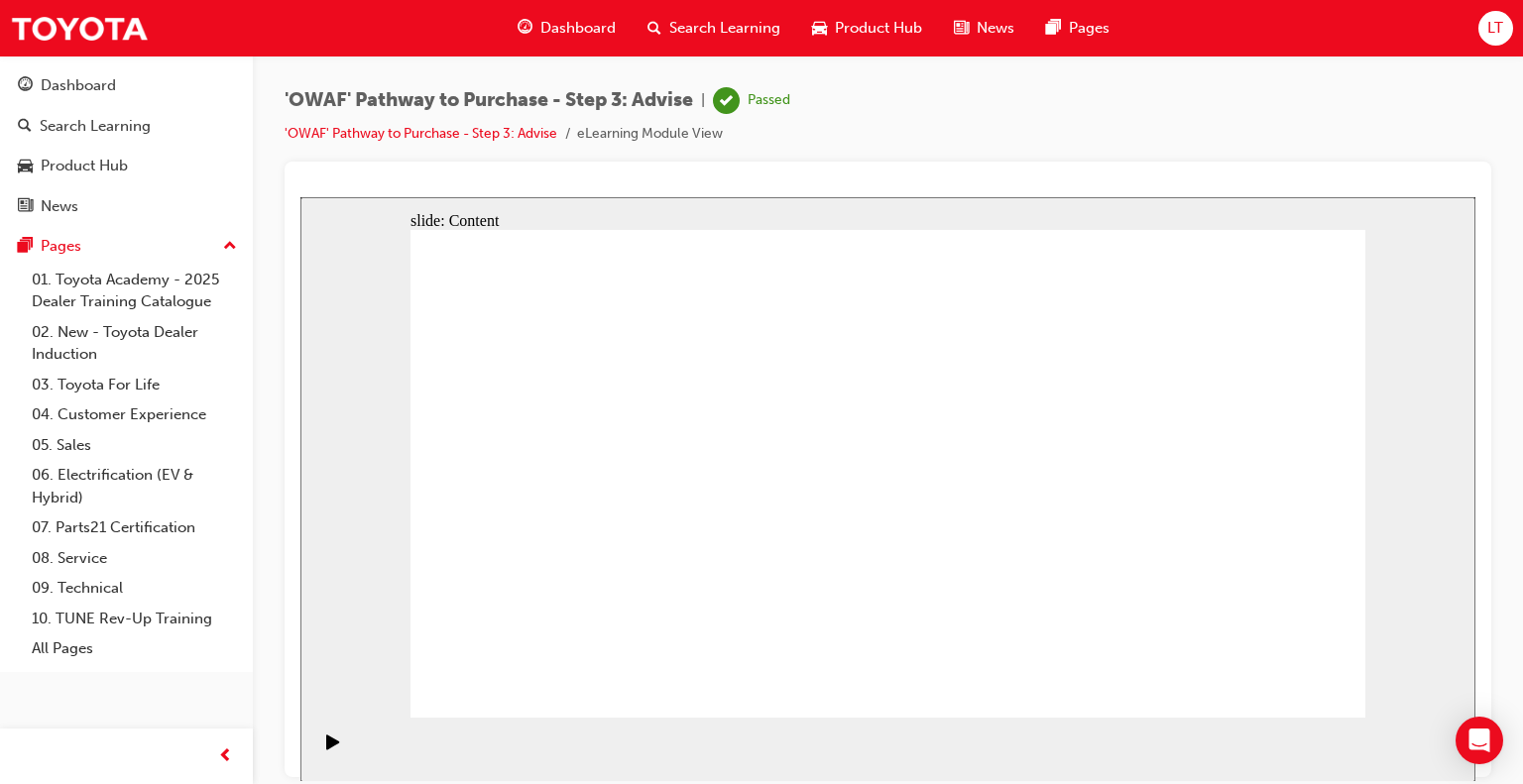 click 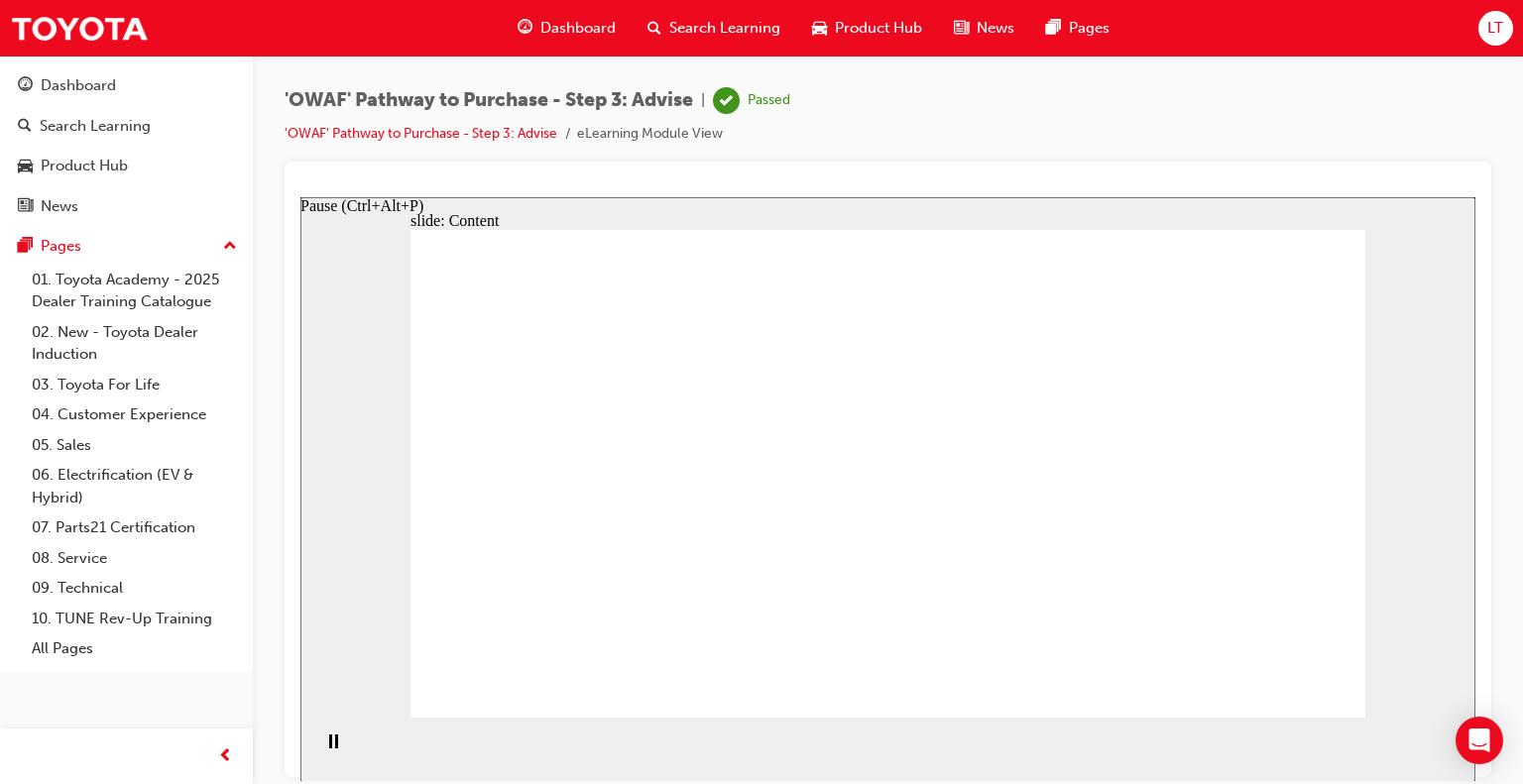 click 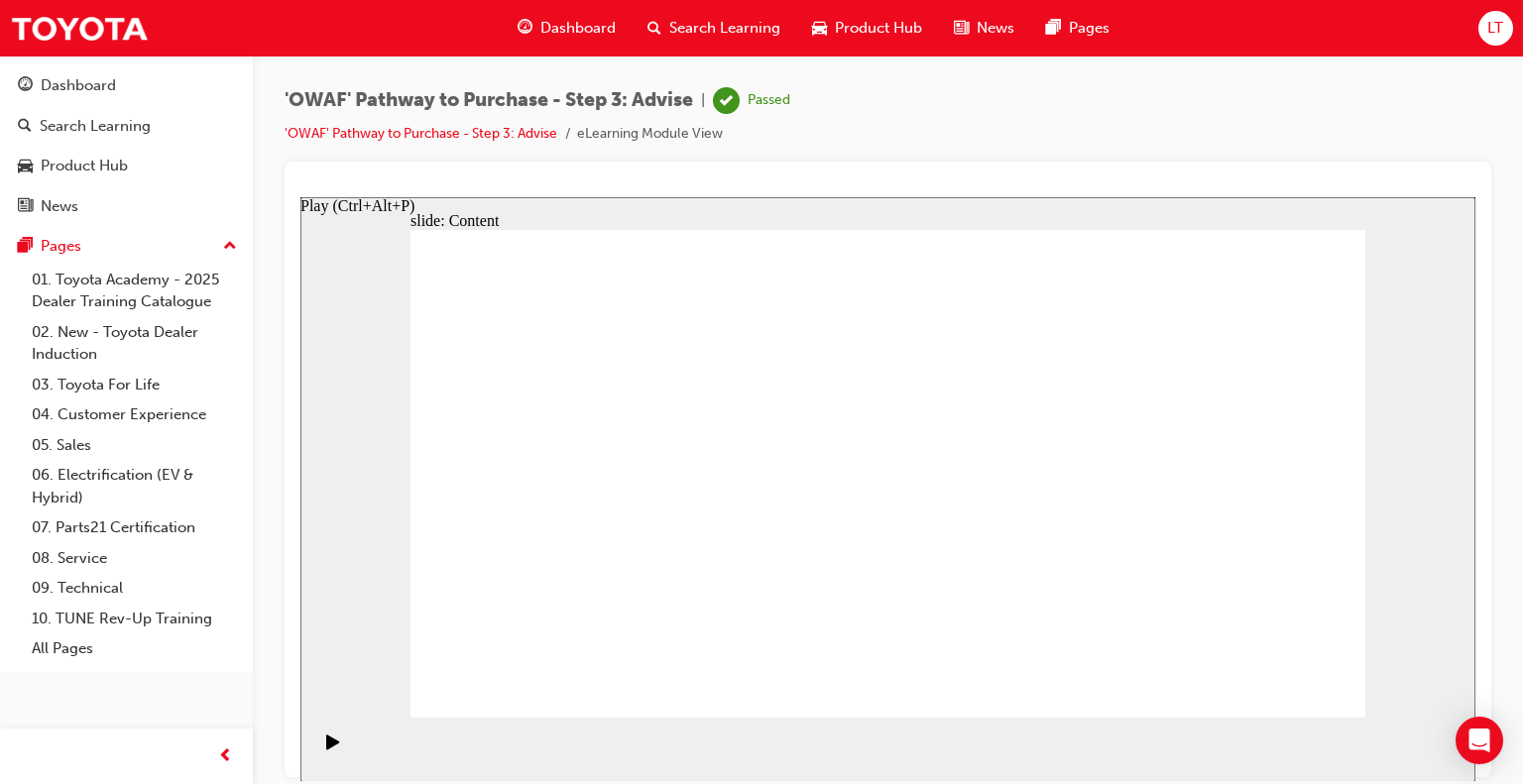 click at bounding box center (333, 750) 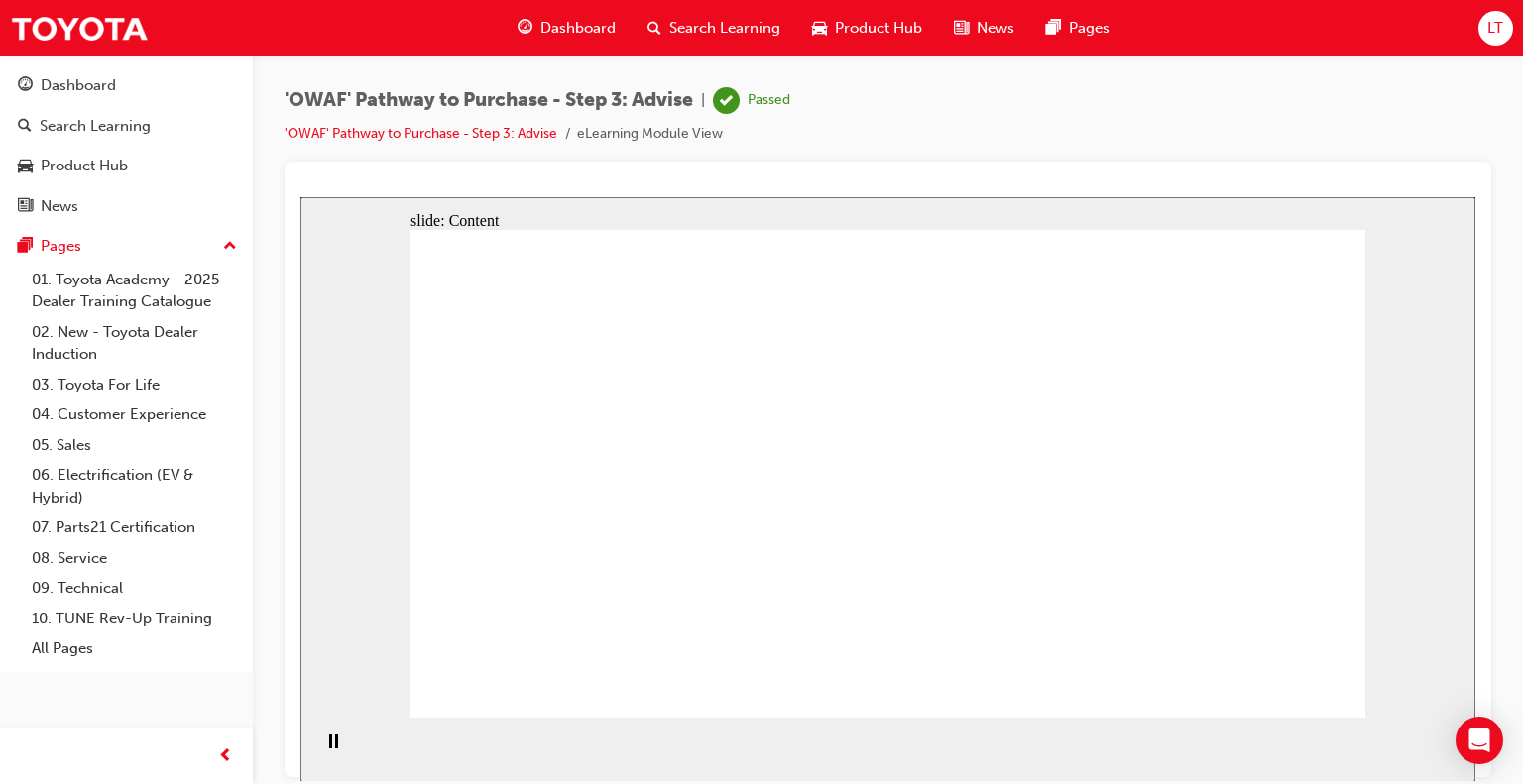 click 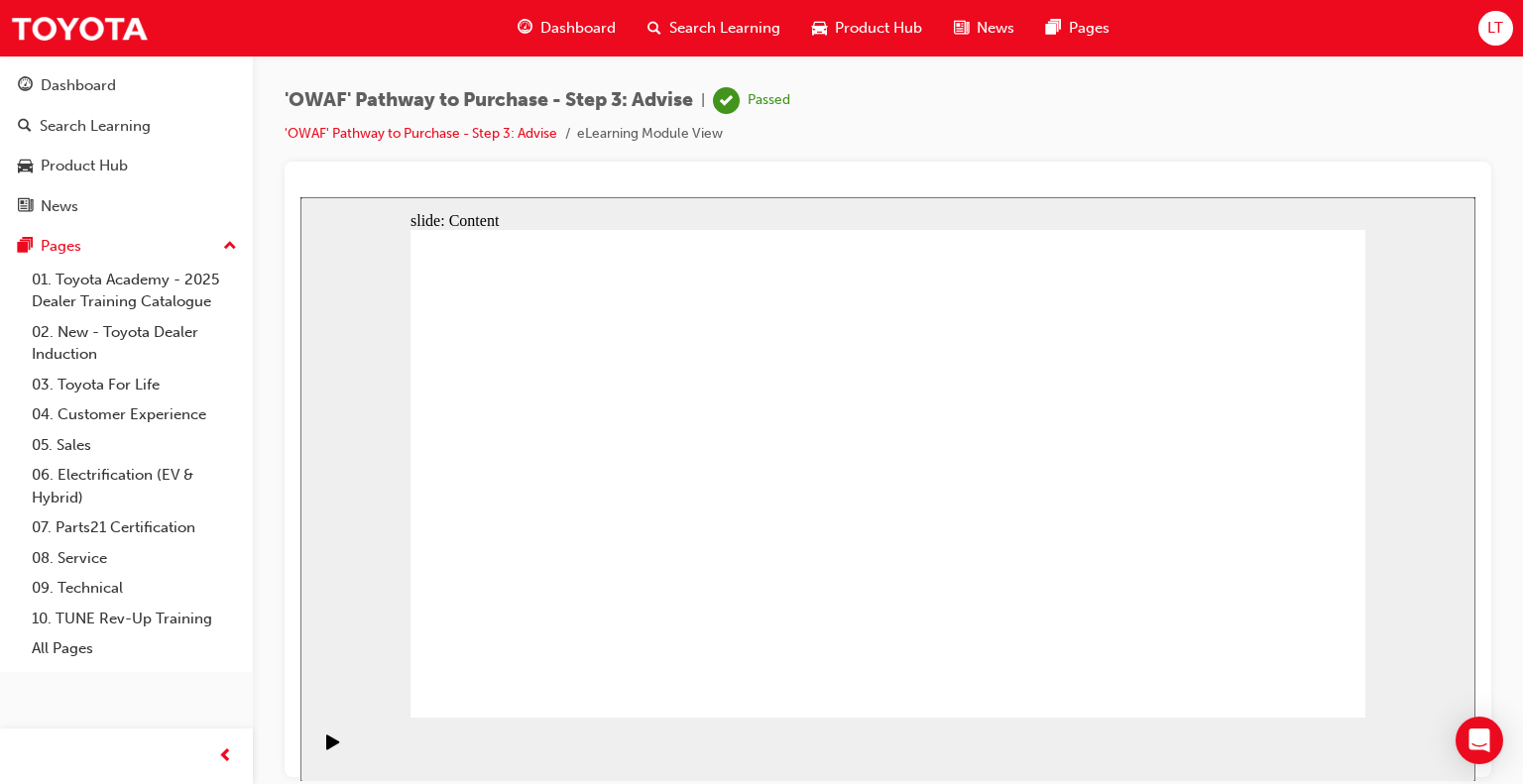 click 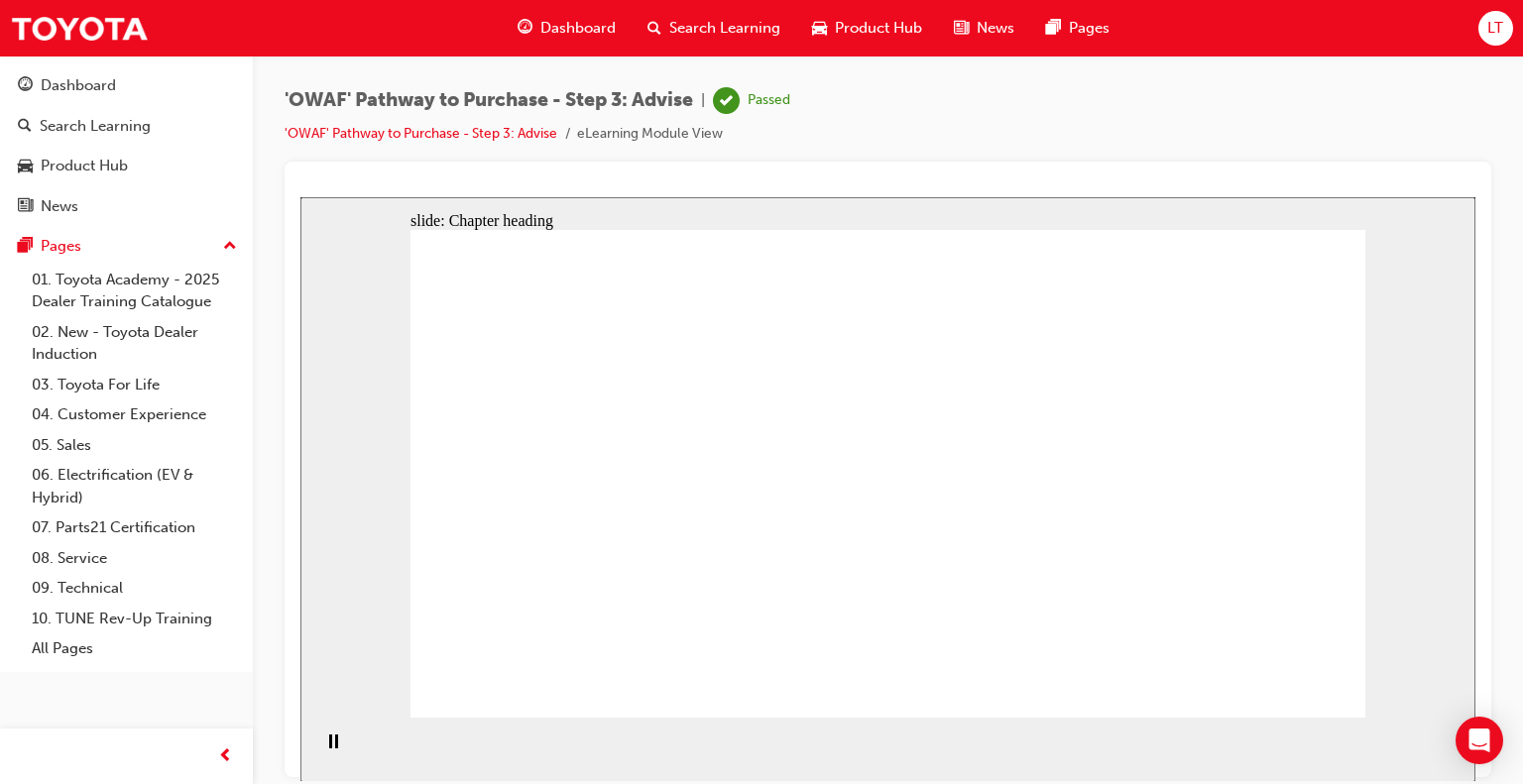 click 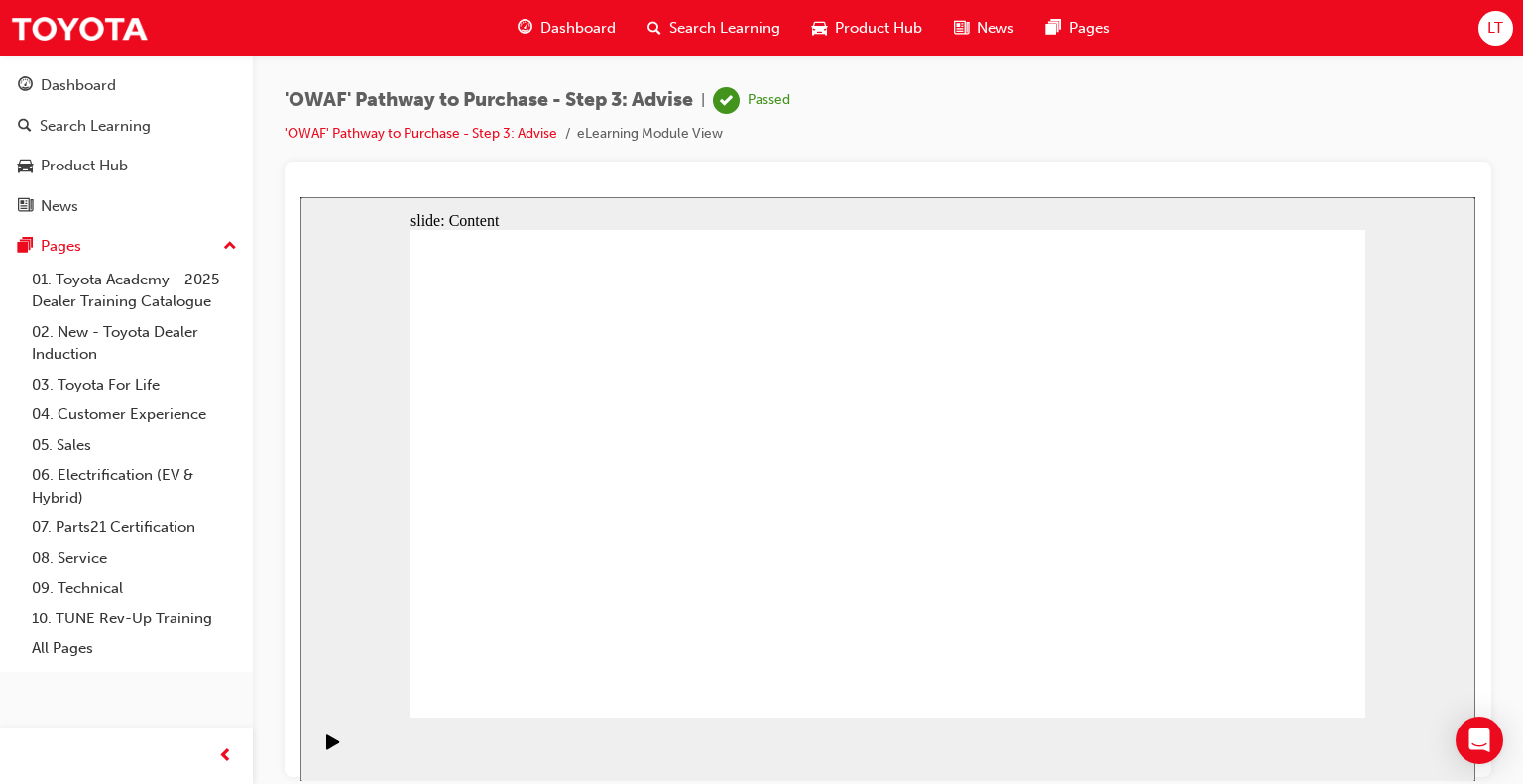click 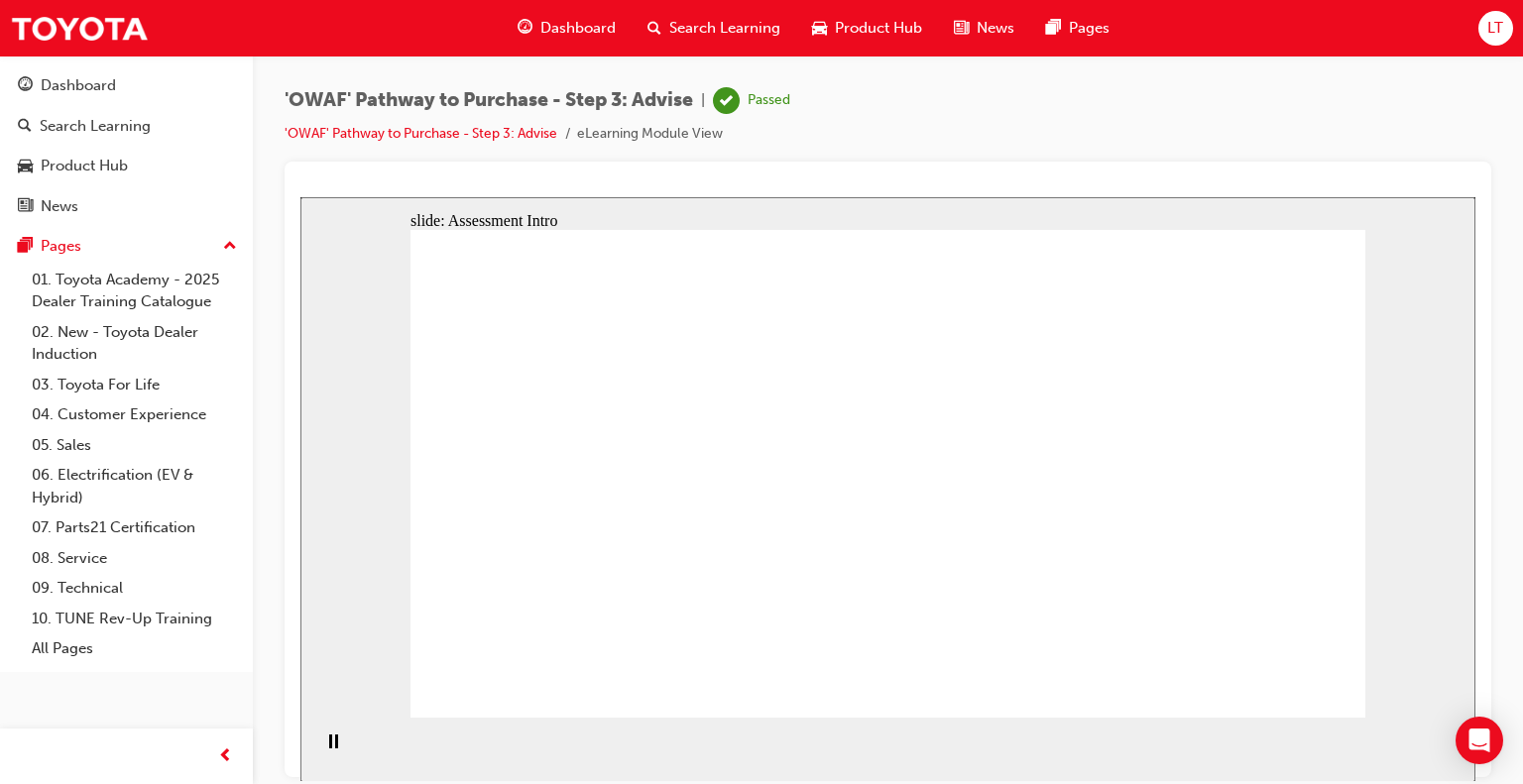 click 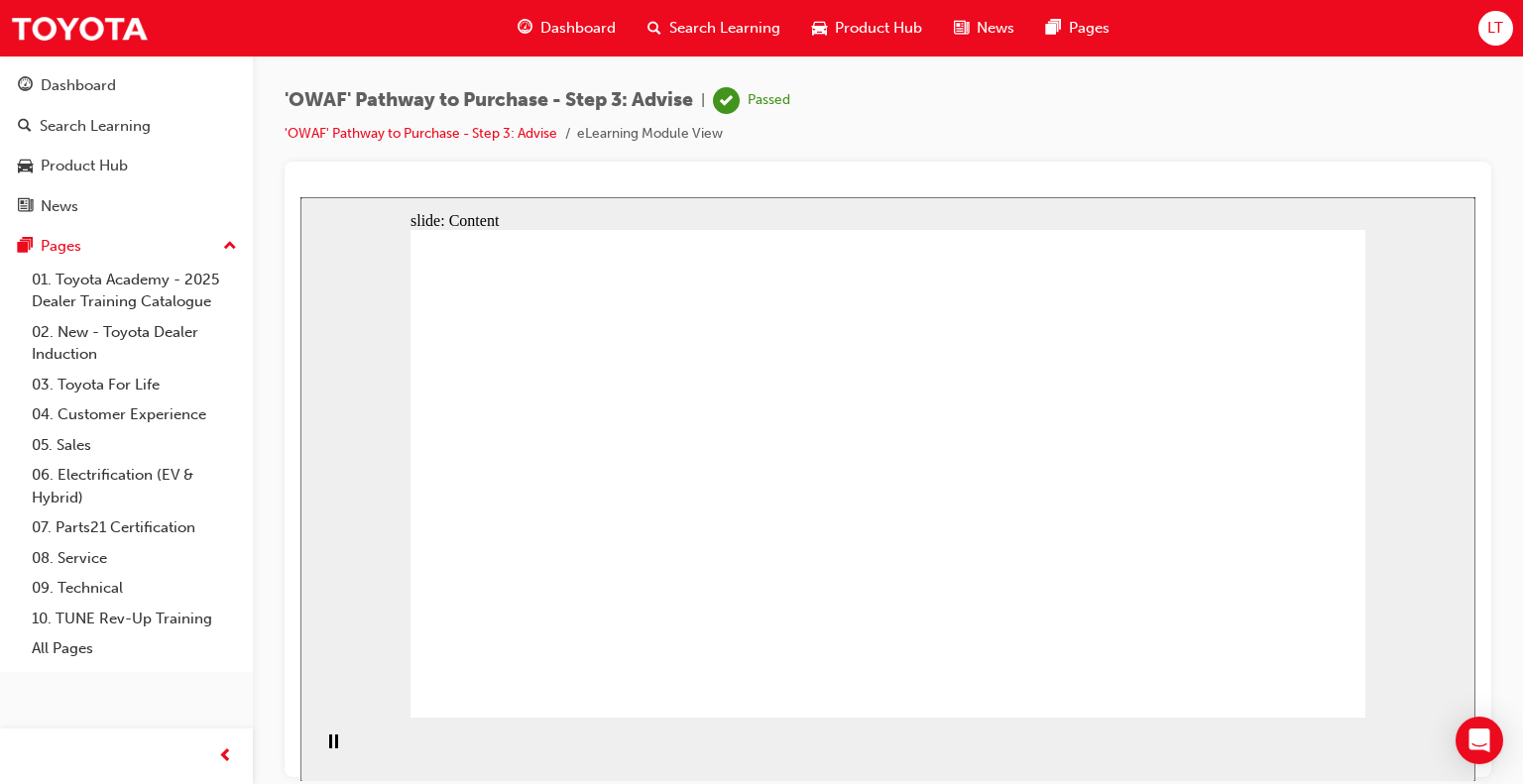 click 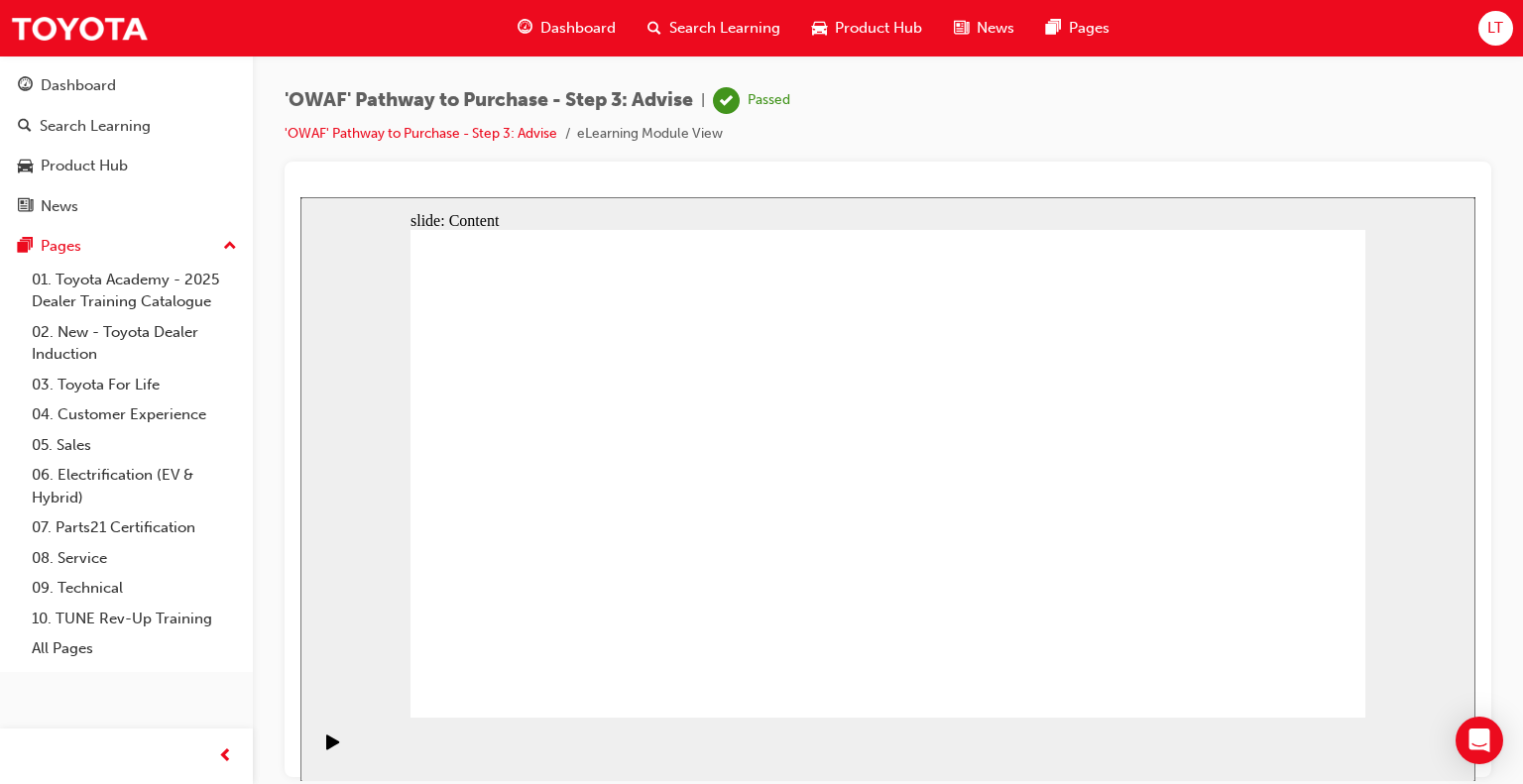 click 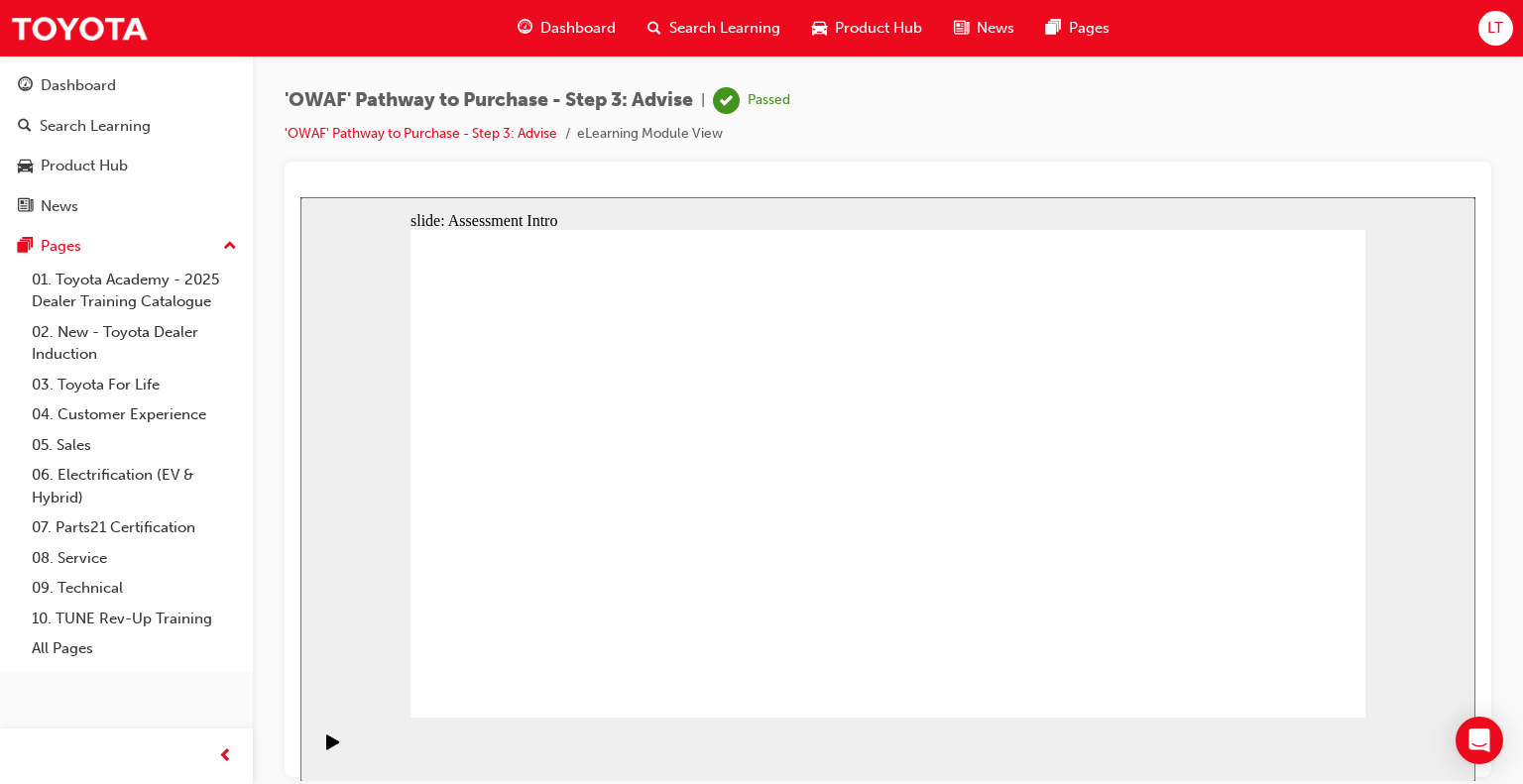 click 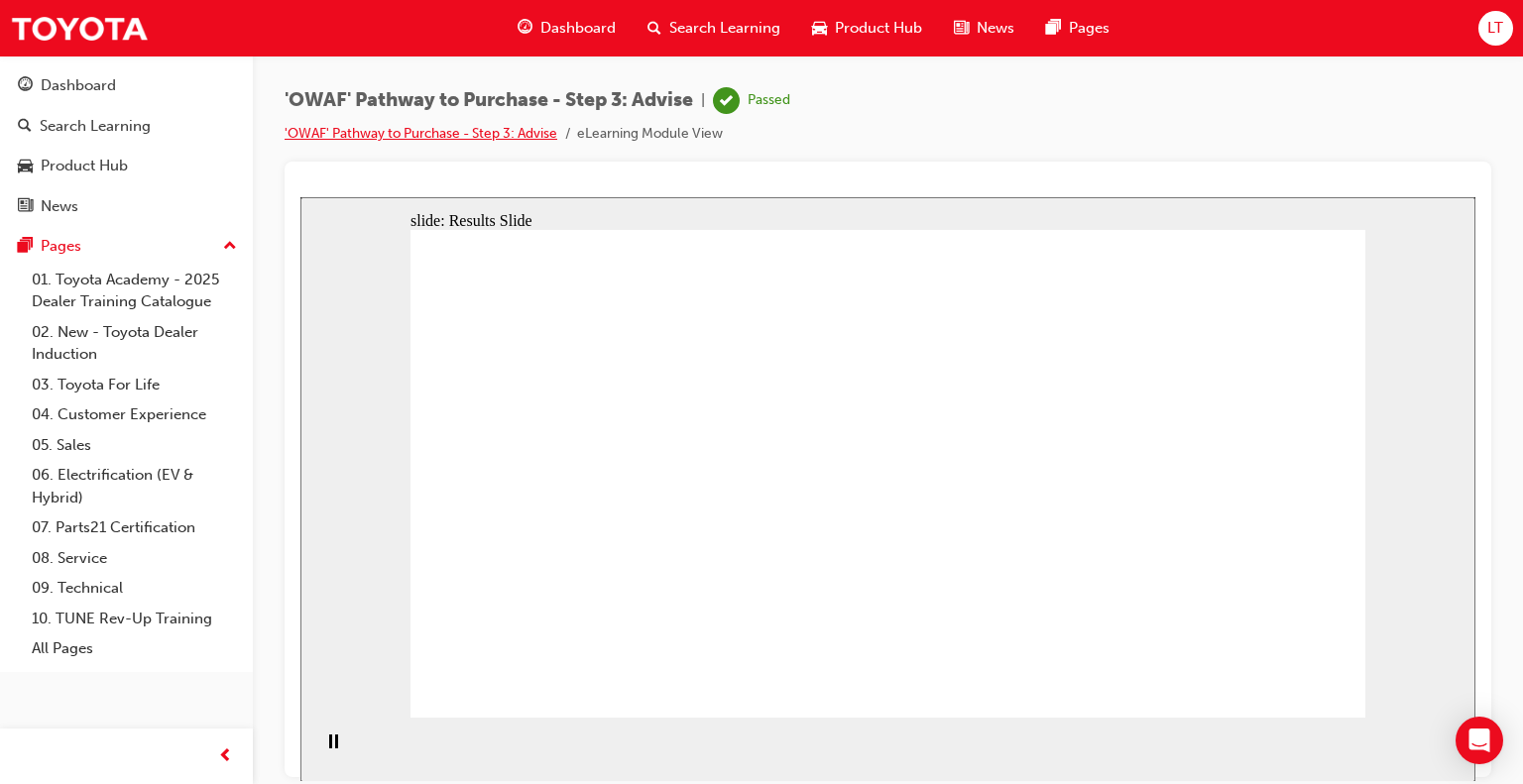 click on "'OWAF' Pathway to Purchase - Step 3: Advise" at bounding box center [420, 133] 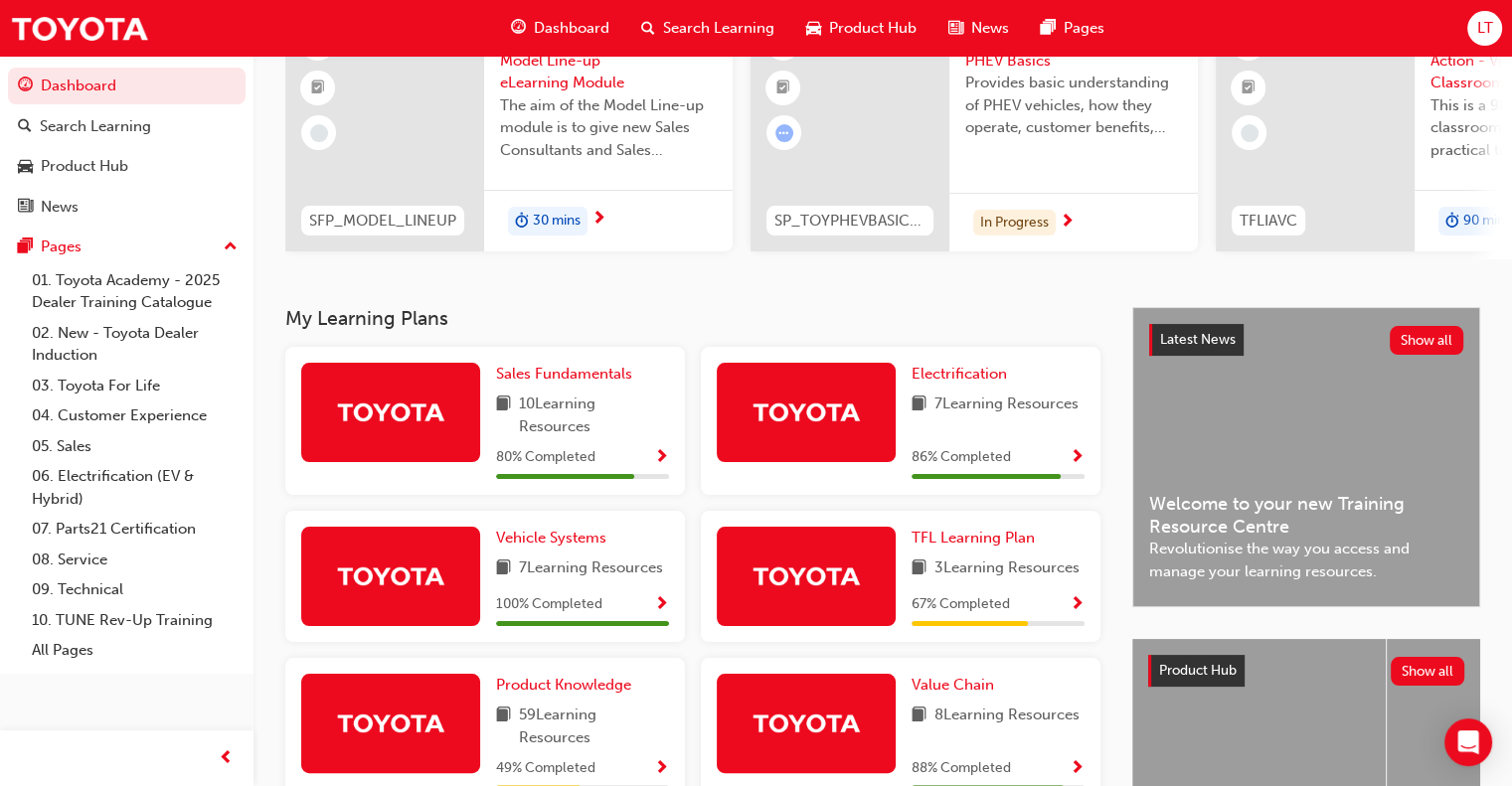 scroll, scrollTop: 489, scrollLeft: 0, axis: vertical 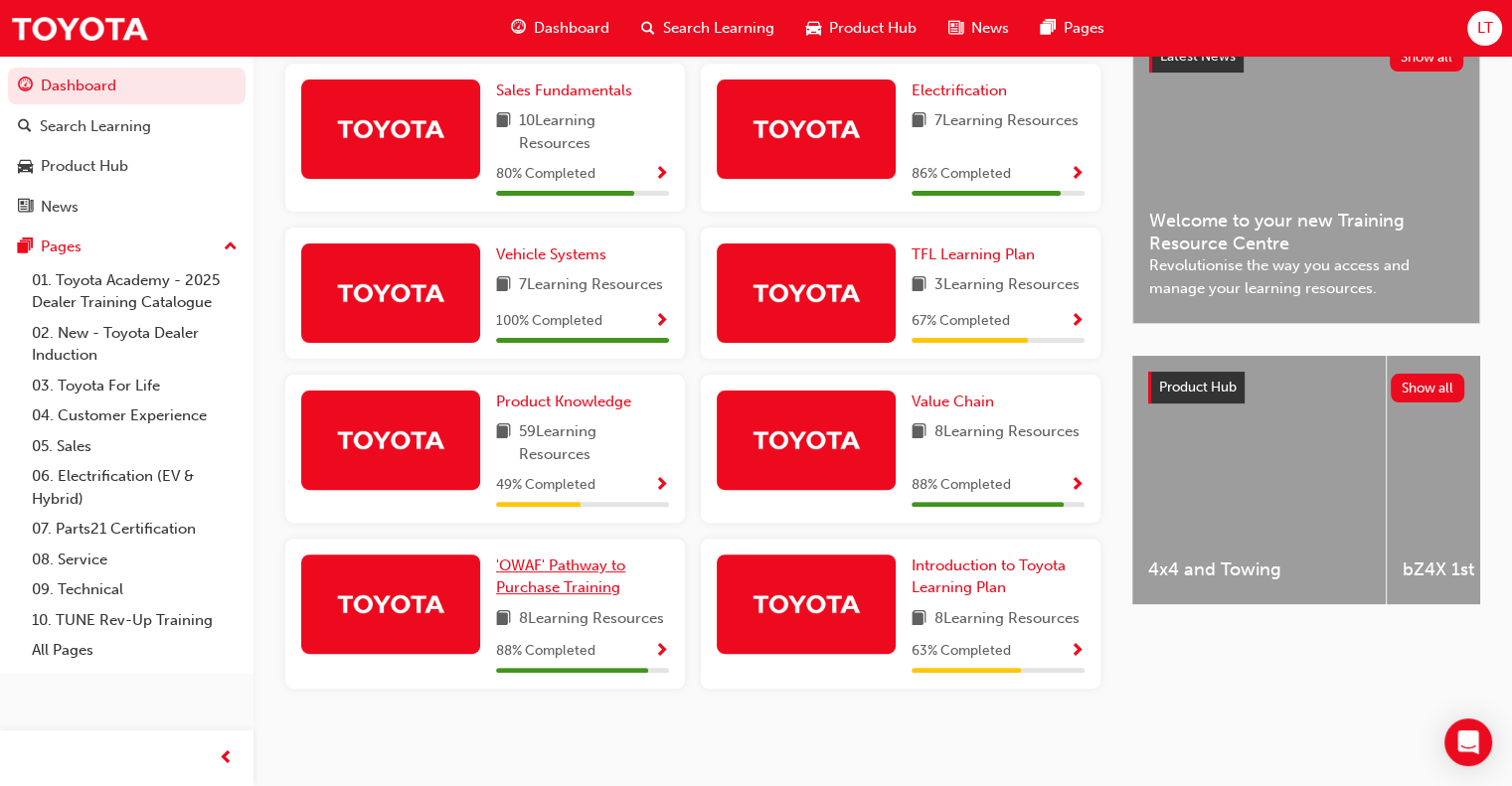 click on "'OWAF' Pathway to Purchase Training" at bounding box center [561, 576] 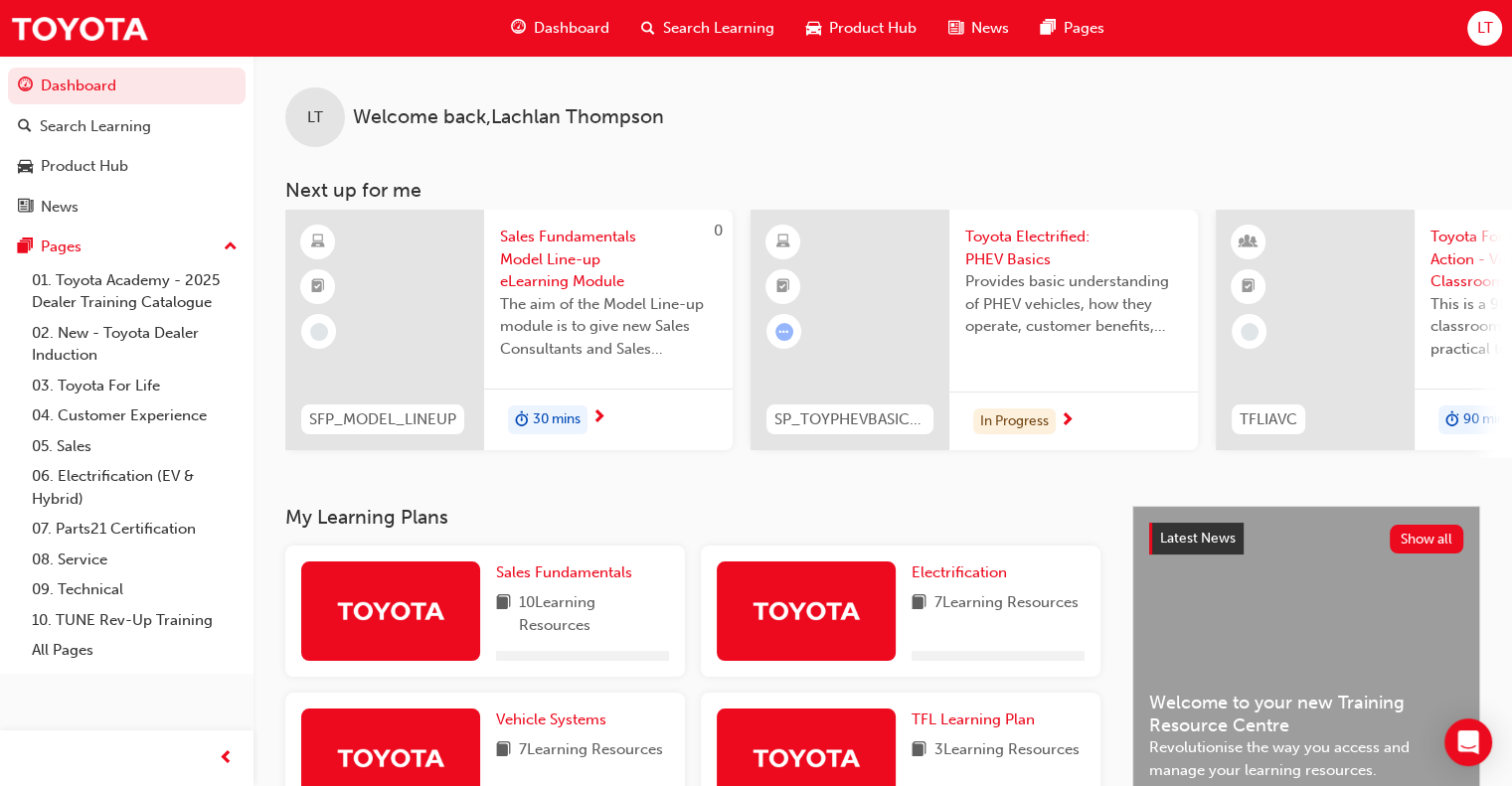 scroll, scrollTop: 435, scrollLeft: 0, axis: vertical 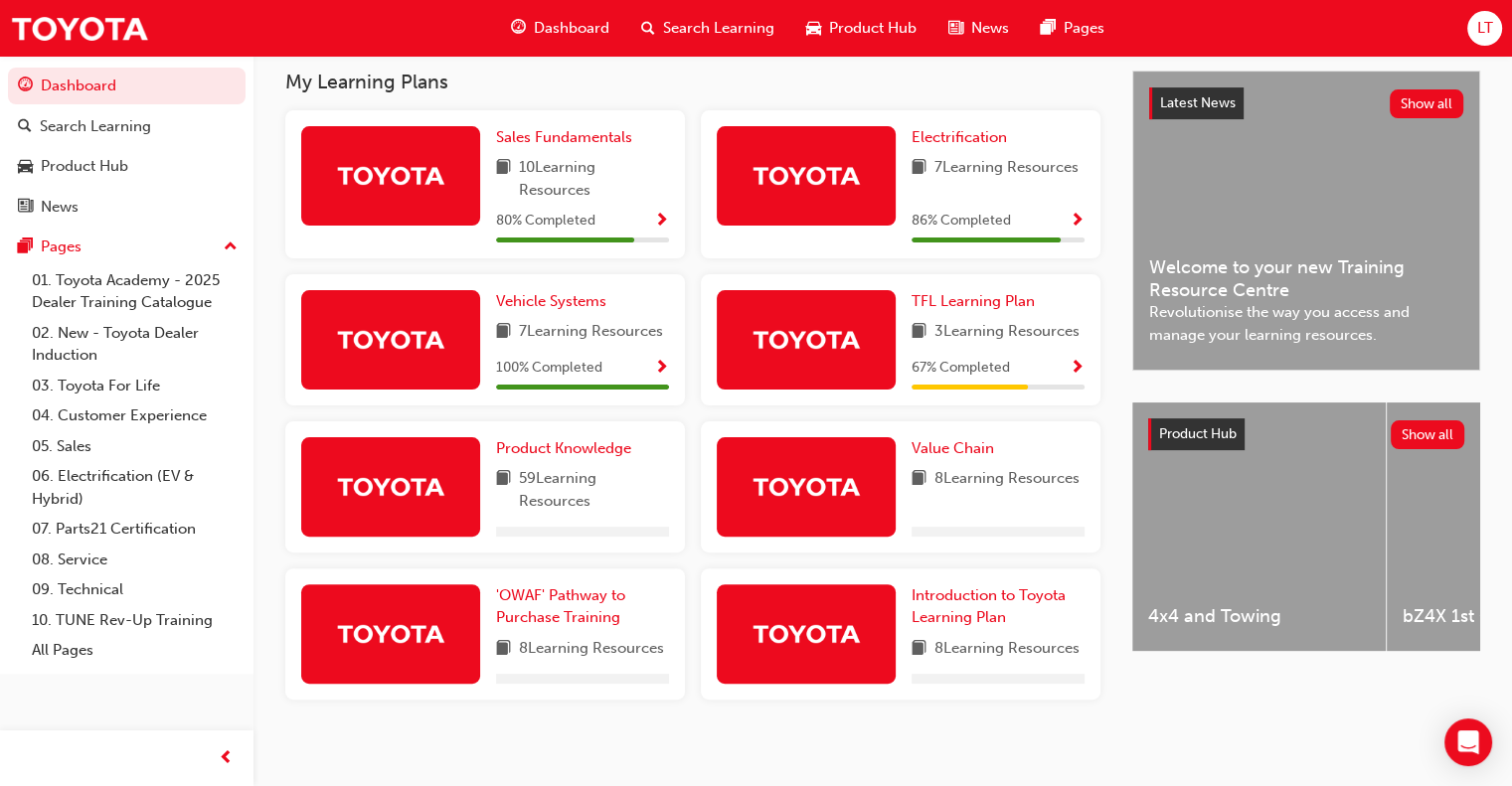 click on "'OWAF' Pathway to Purchase Training 8  Learning Resources" at bounding box center (485, 634) 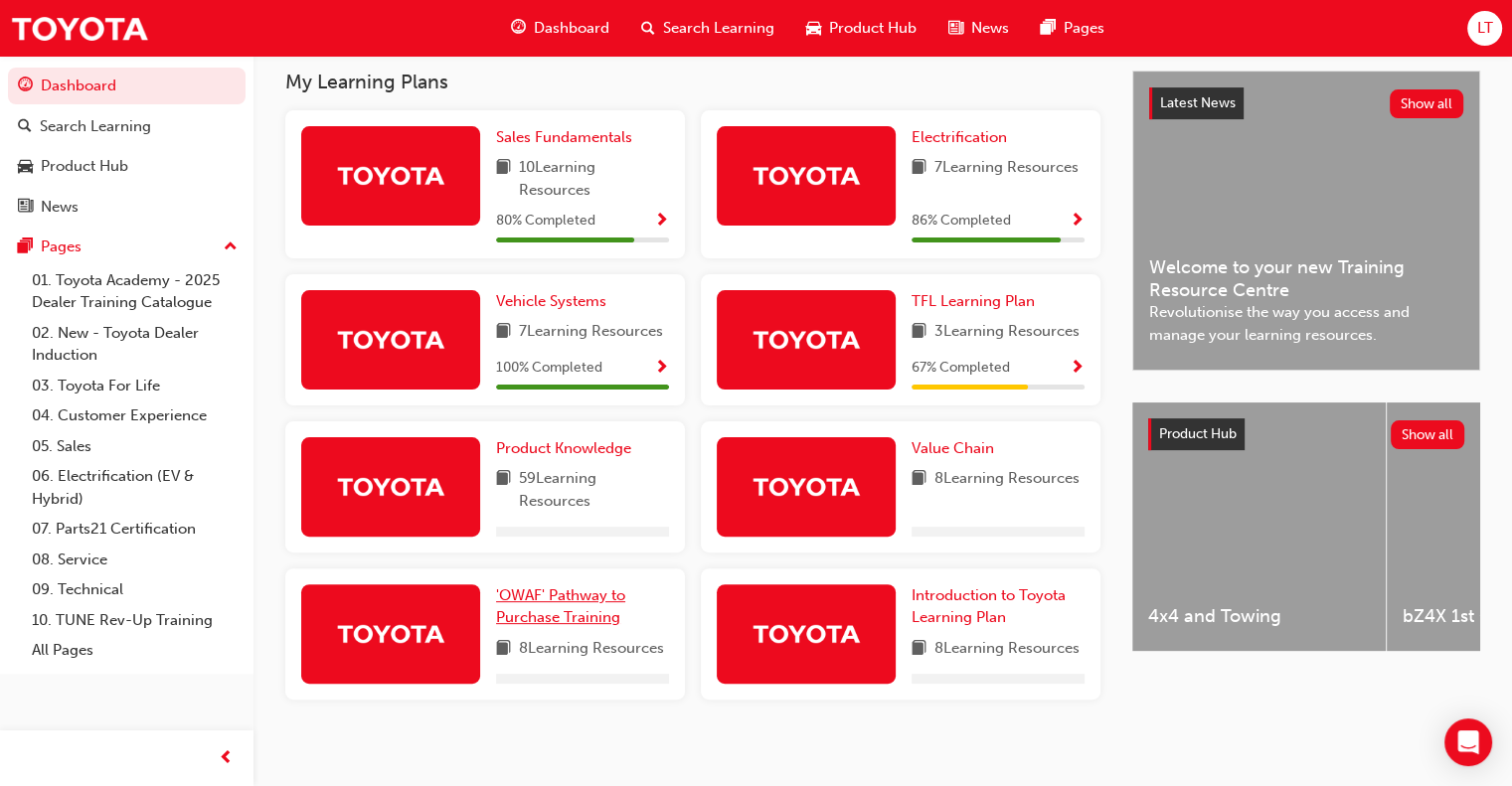 click on "'OWAF' Pathway to Purchase Training" at bounding box center (561, 606) 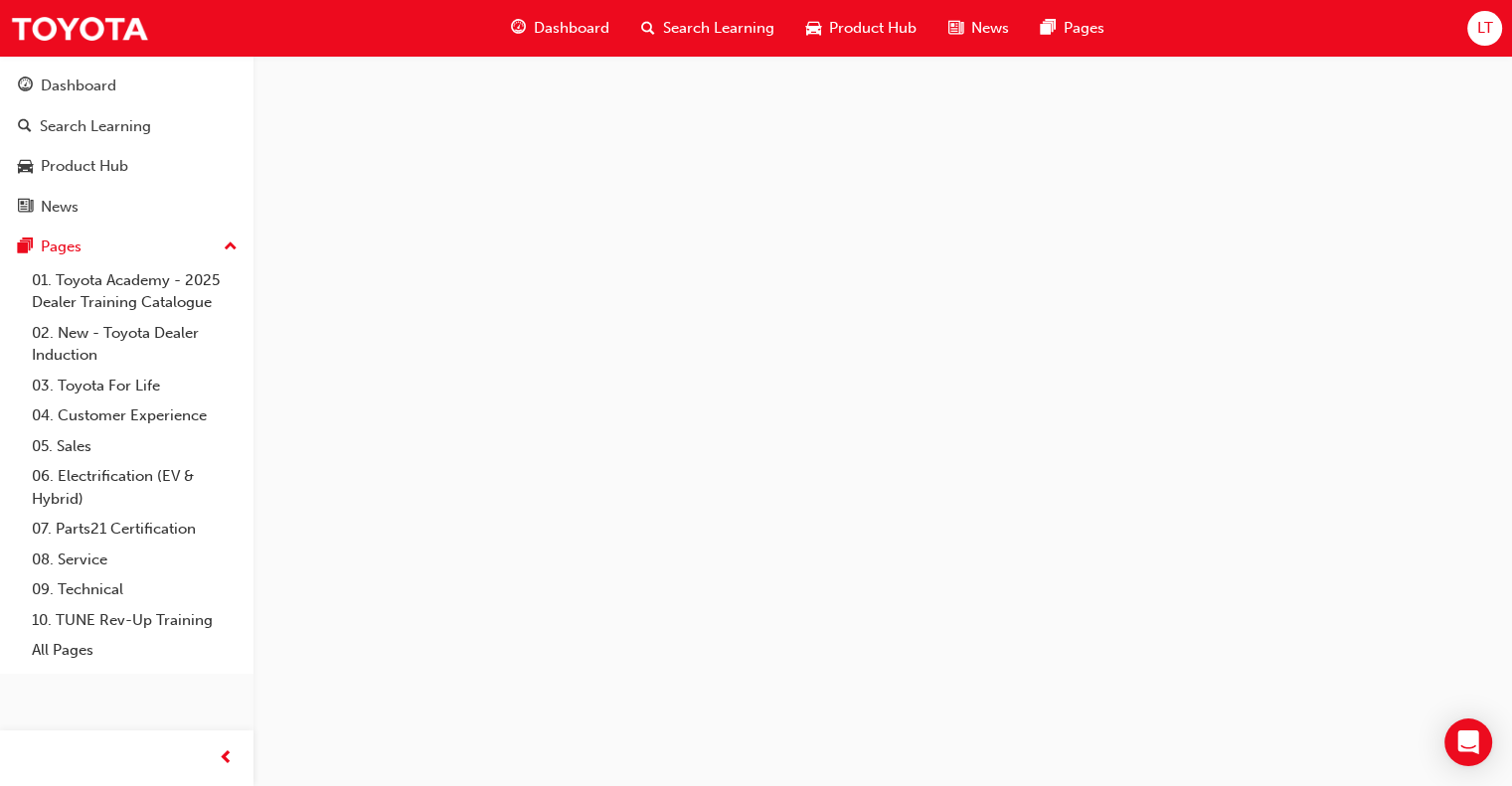 scroll, scrollTop: 0, scrollLeft: 0, axis: both 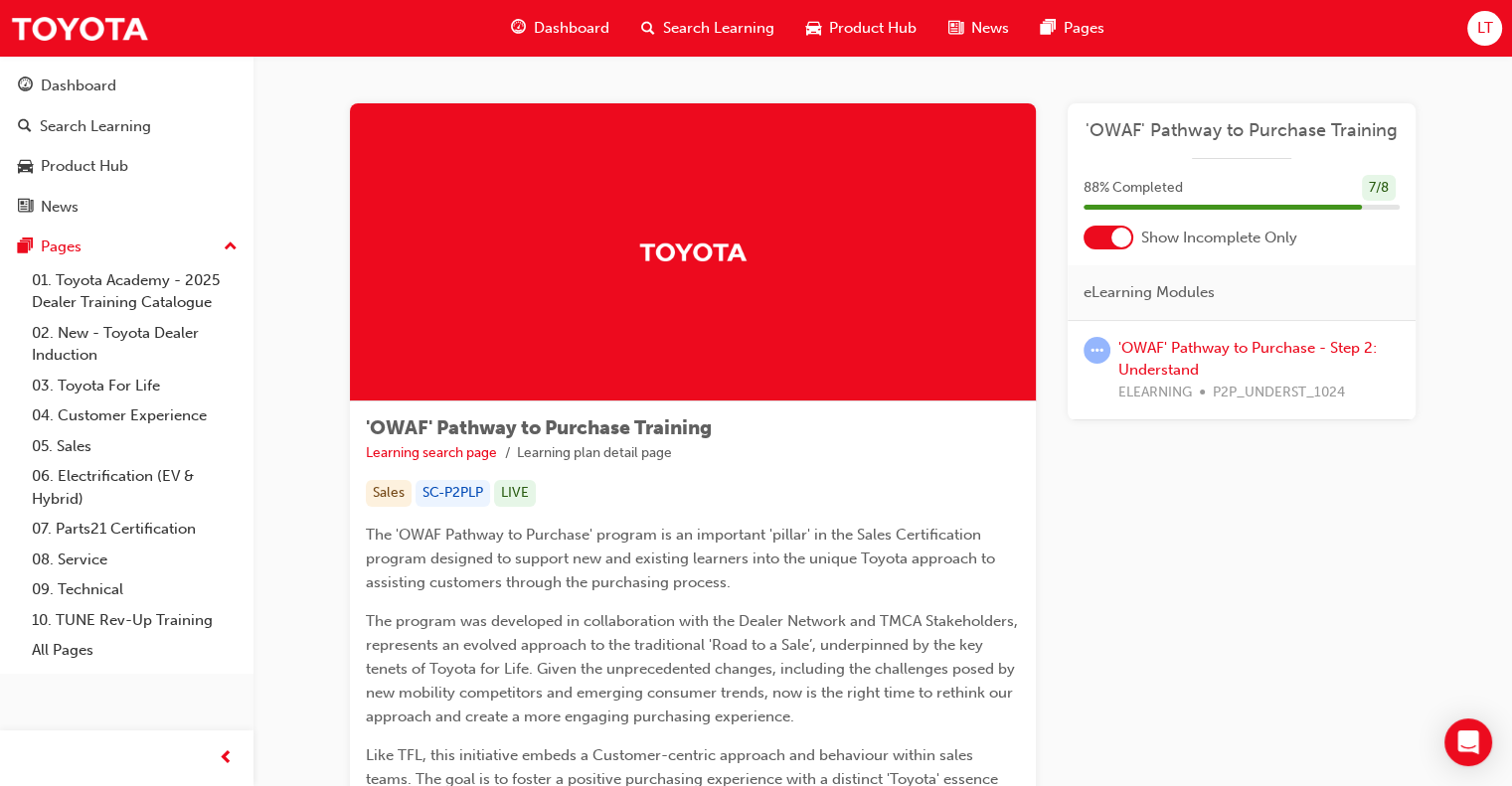 click at bounding box center (1121, 237) 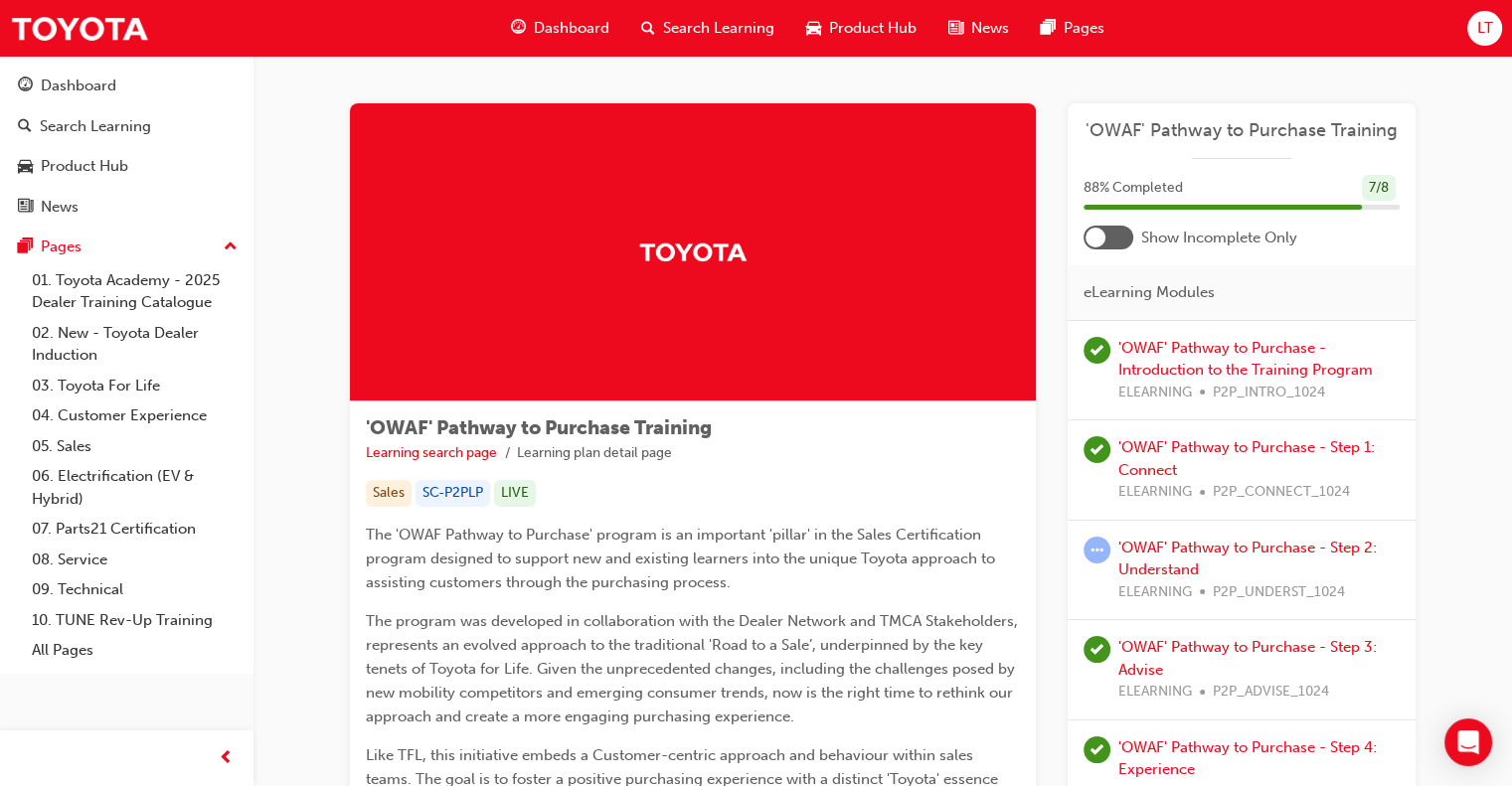 scroll, scrollTop: 397, scrollLeft: 0, axis: vertical 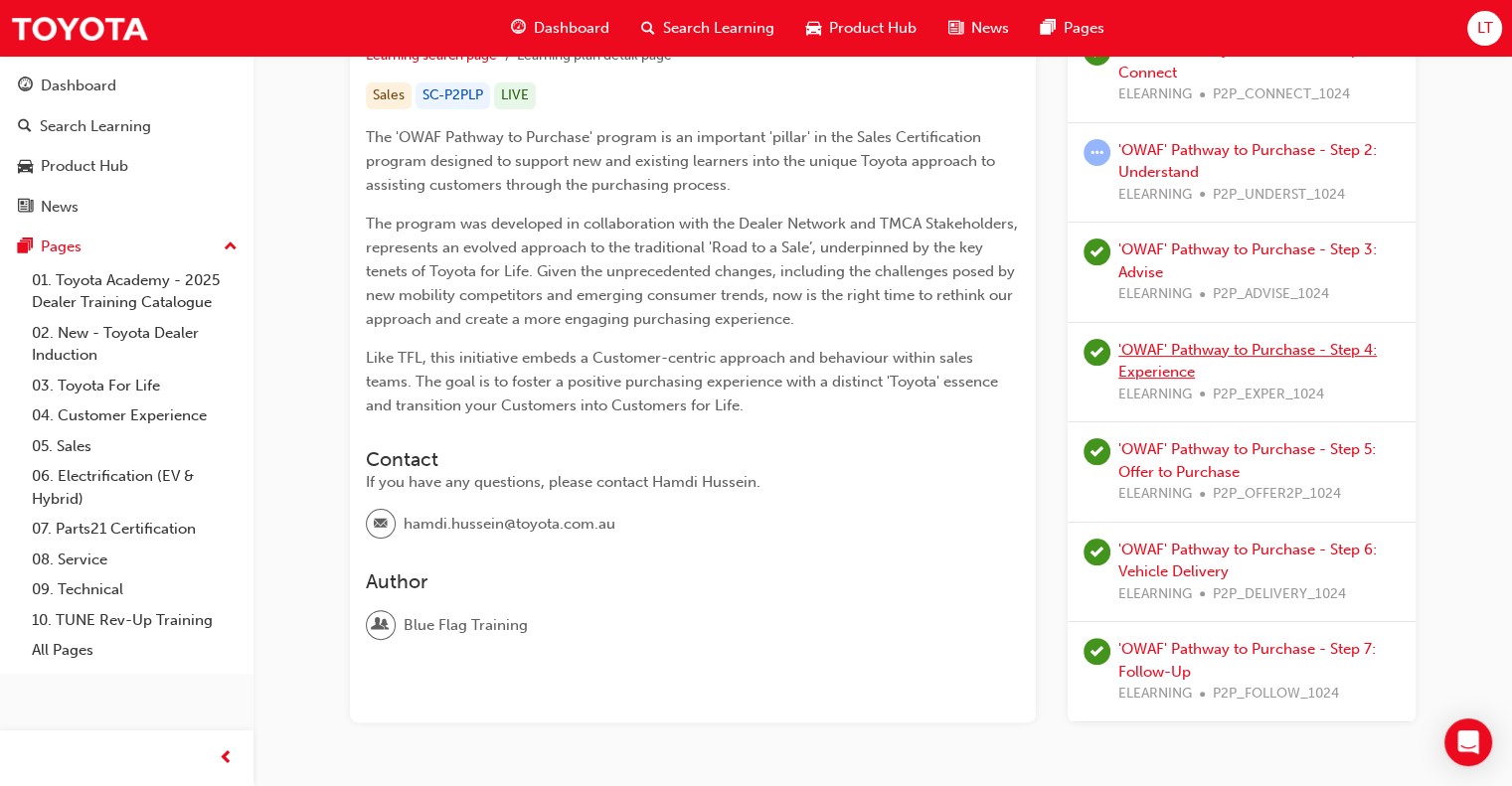 click on "'OWAF' Pathway to Purchase - Step 4: Experience" at bounding box center [1248, 361] 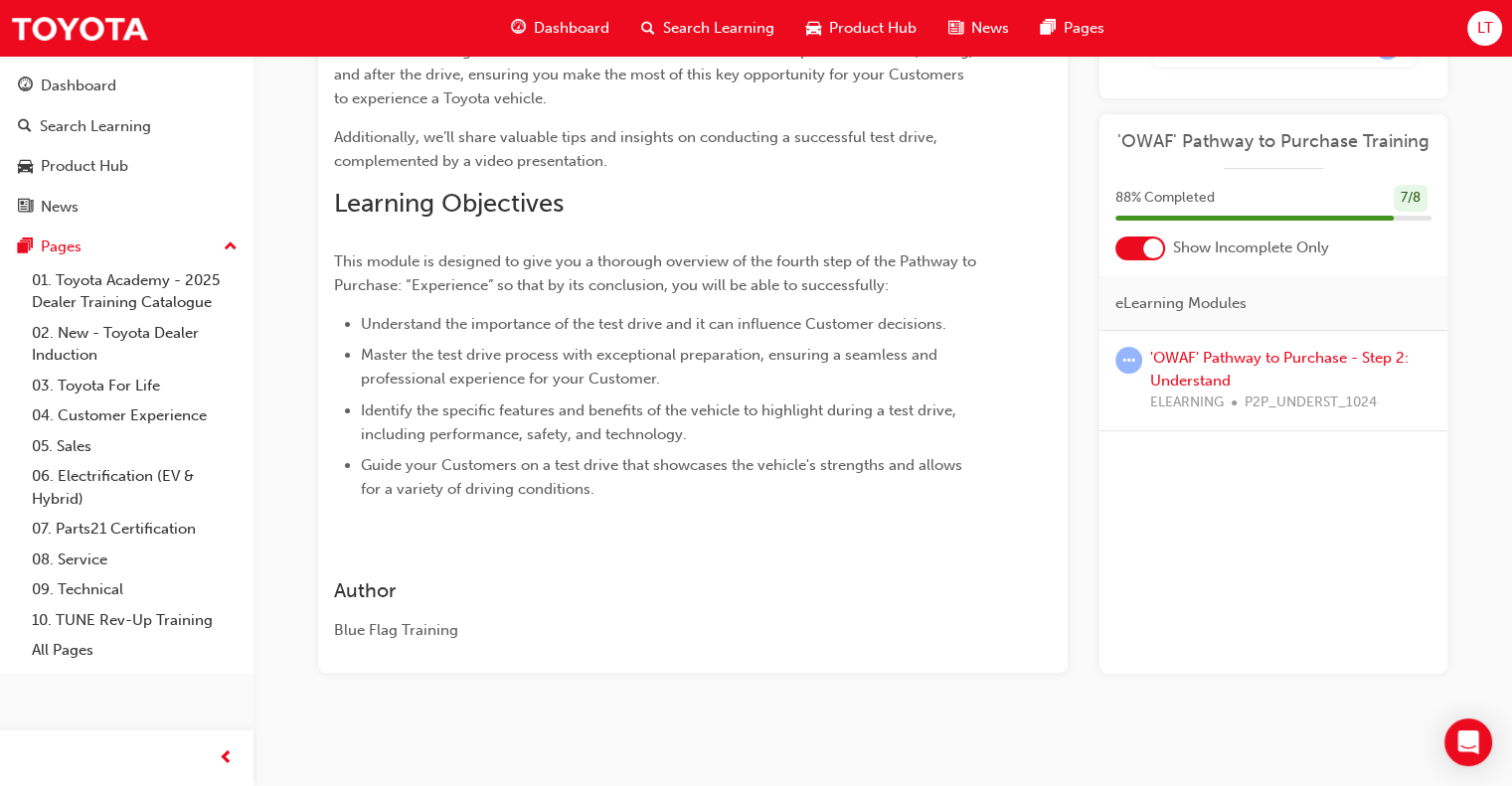 scroll, scrollTop: 11, scrollLeft: 0, axis: vertical 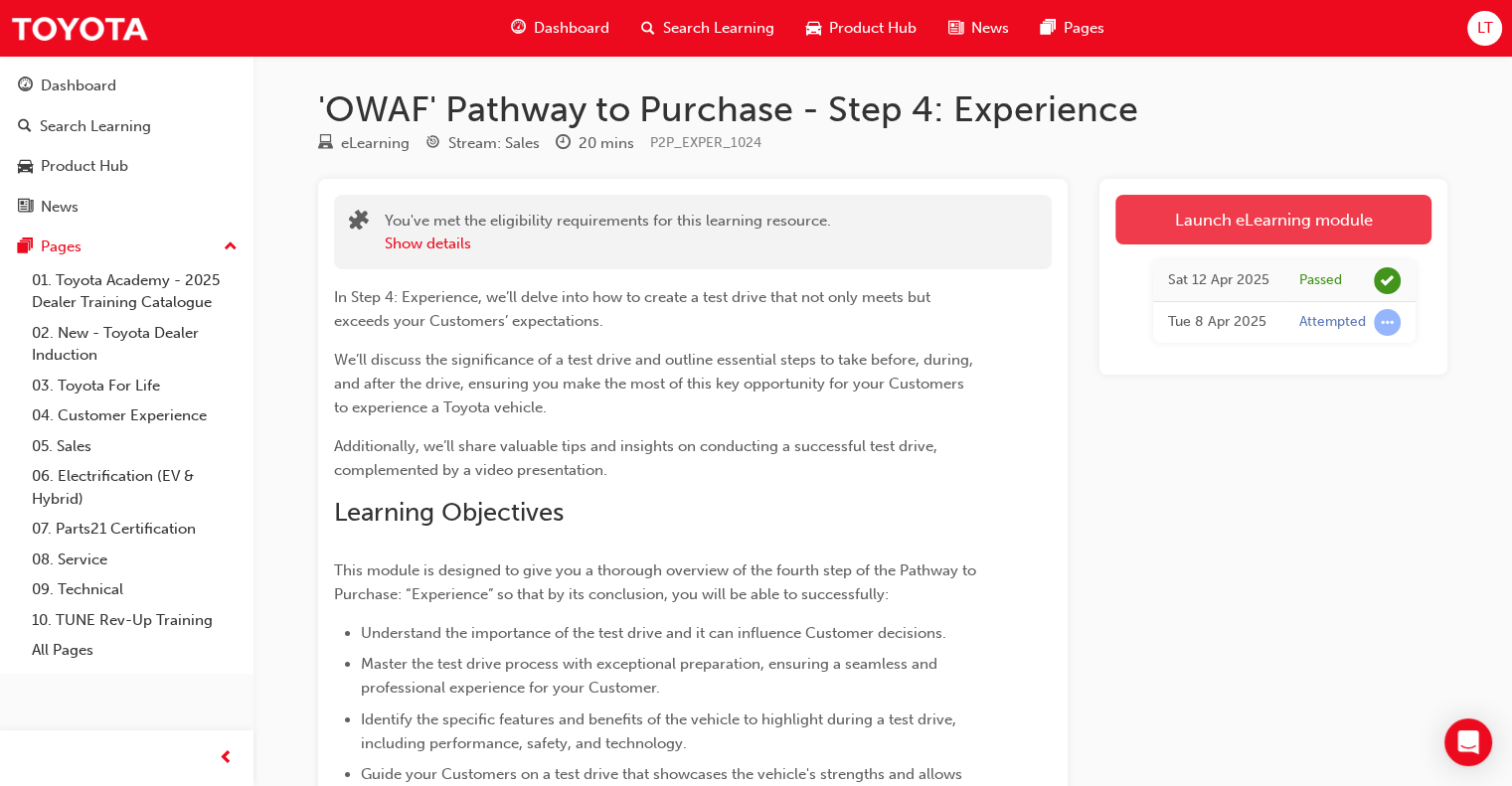 click on "Launch eLearning module" at bounding box center [1273, 220] 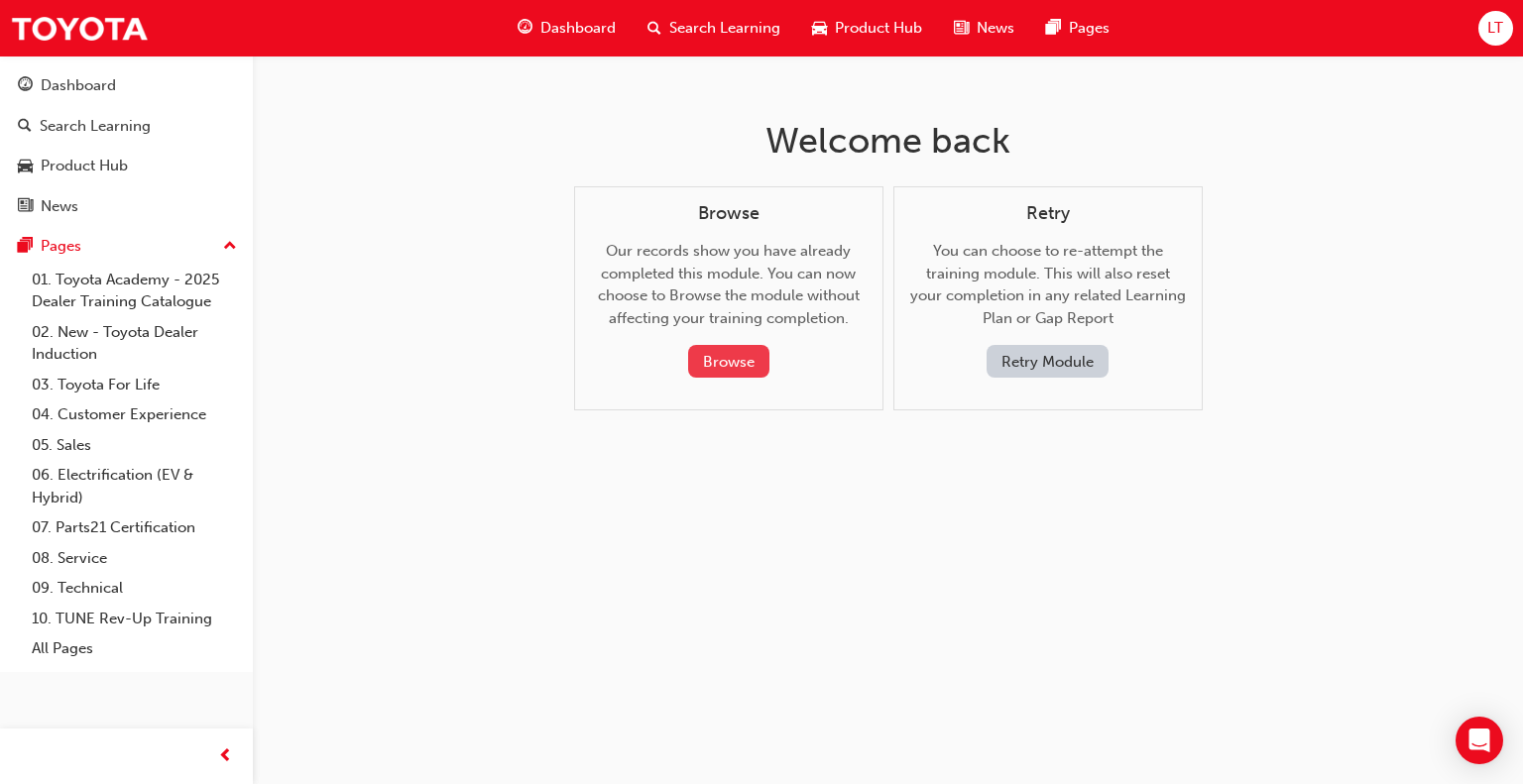 click on "Browse" at bounding box center (729, 361) 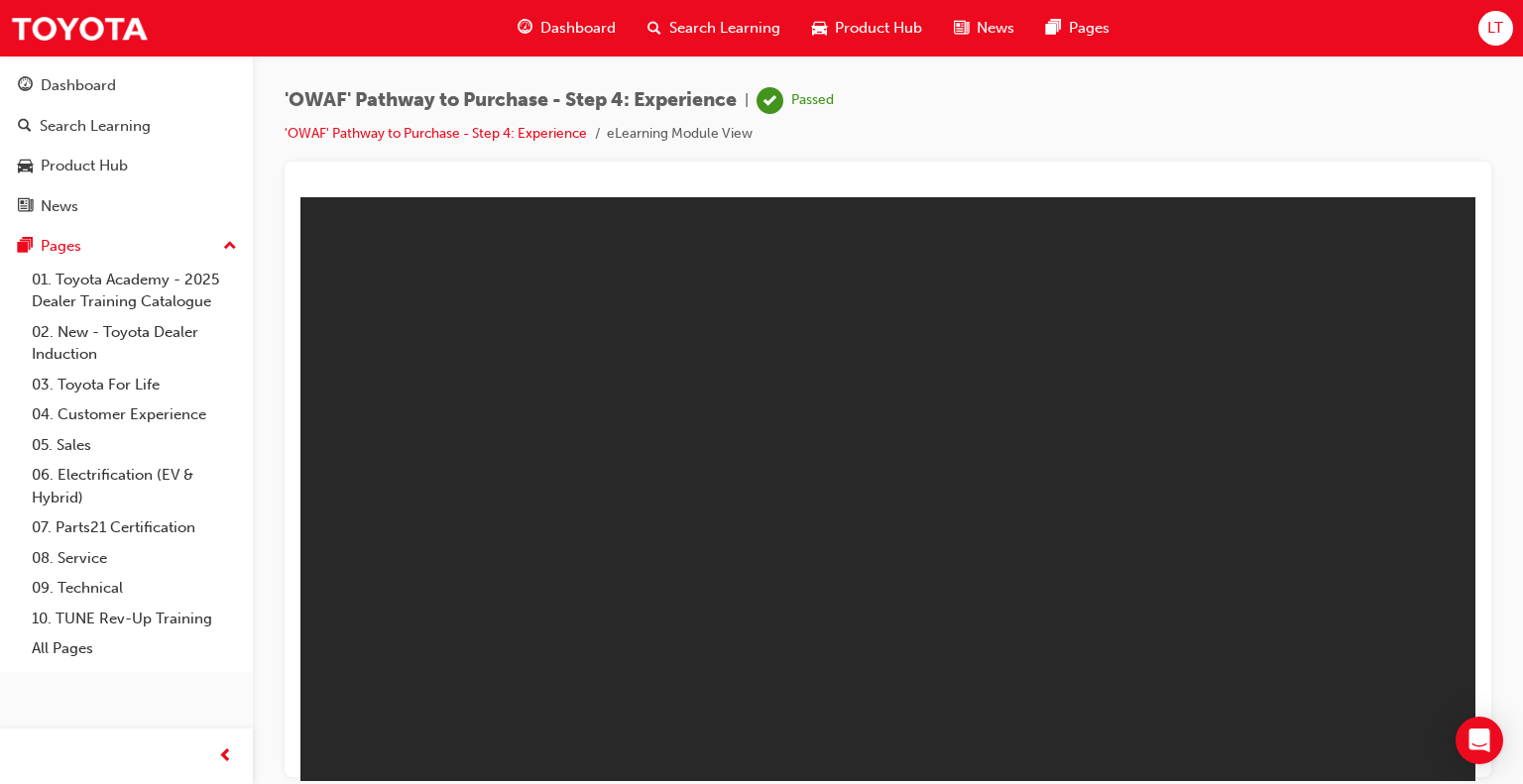 scroll, scrollTop: 0, scrollLeft: 0, axis: both 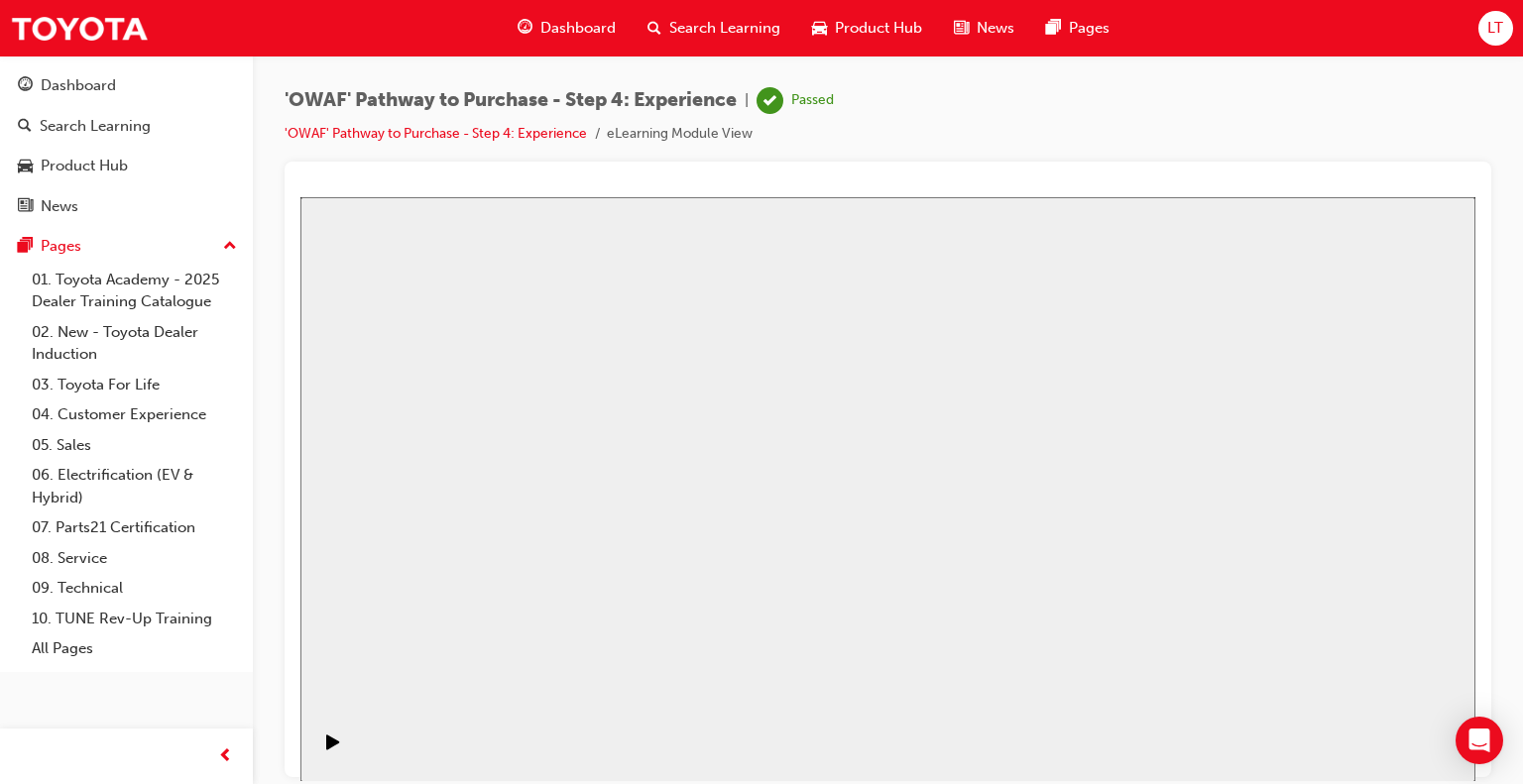 click on "Resume" at bounding box center [338, 2817] 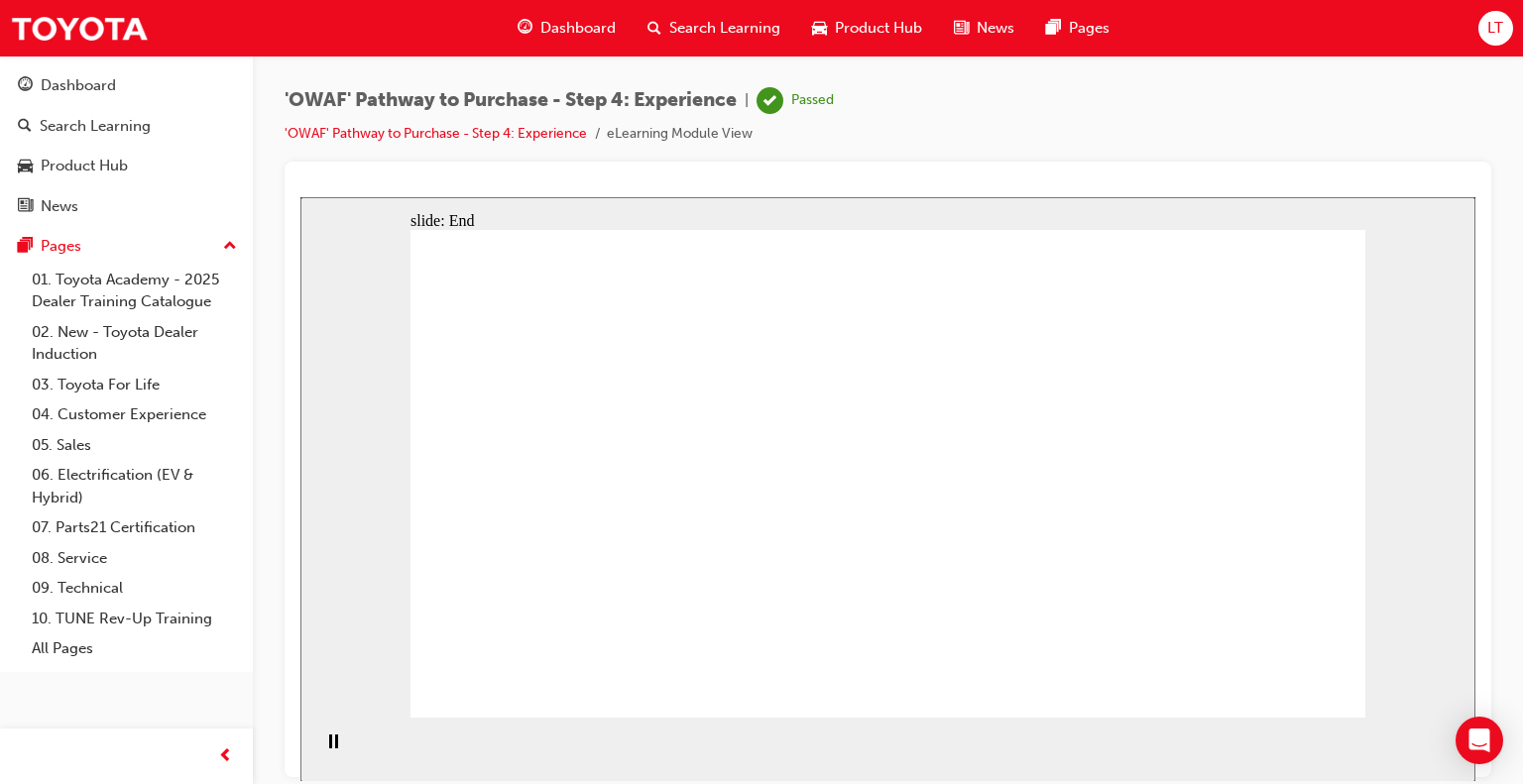 click 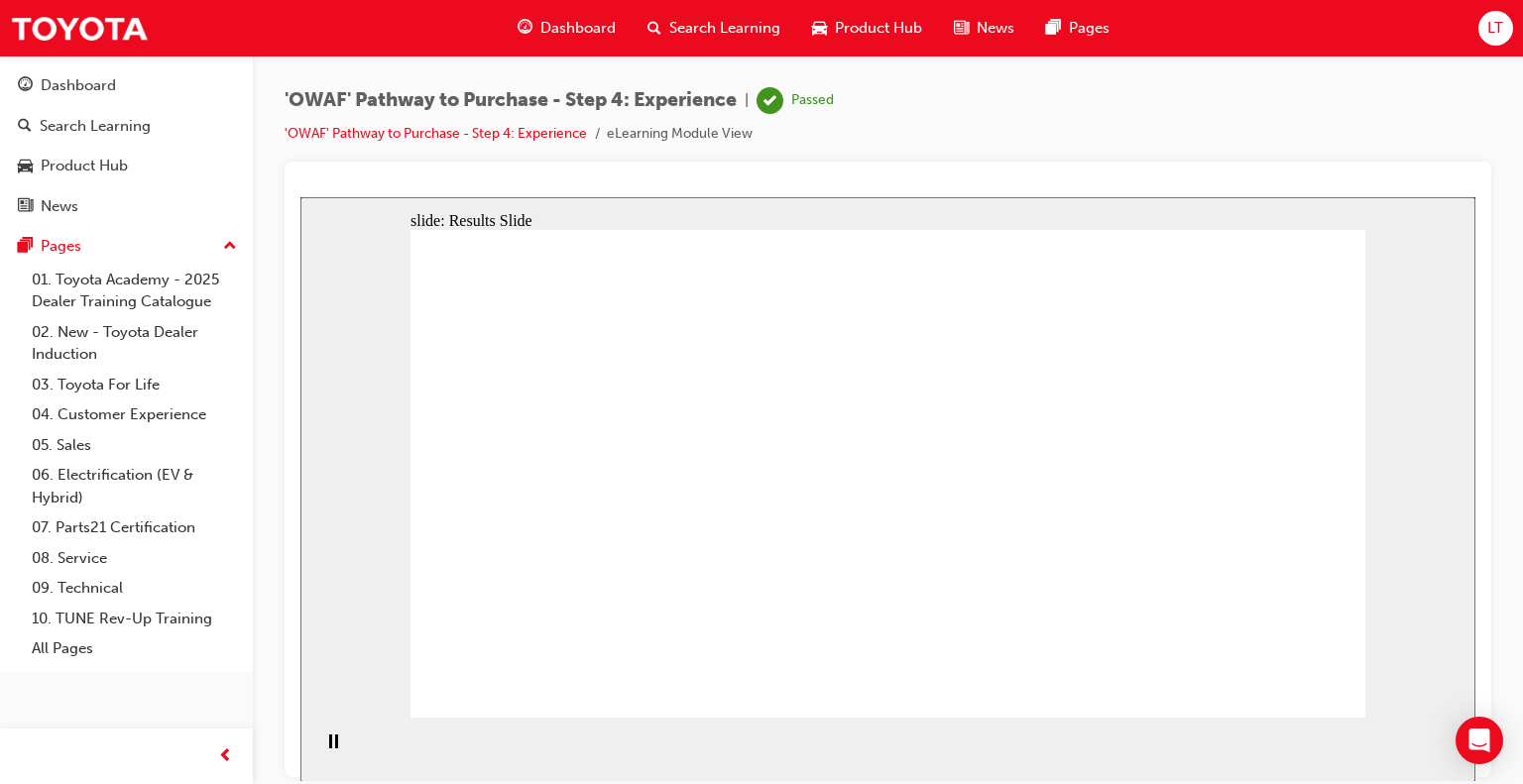 click 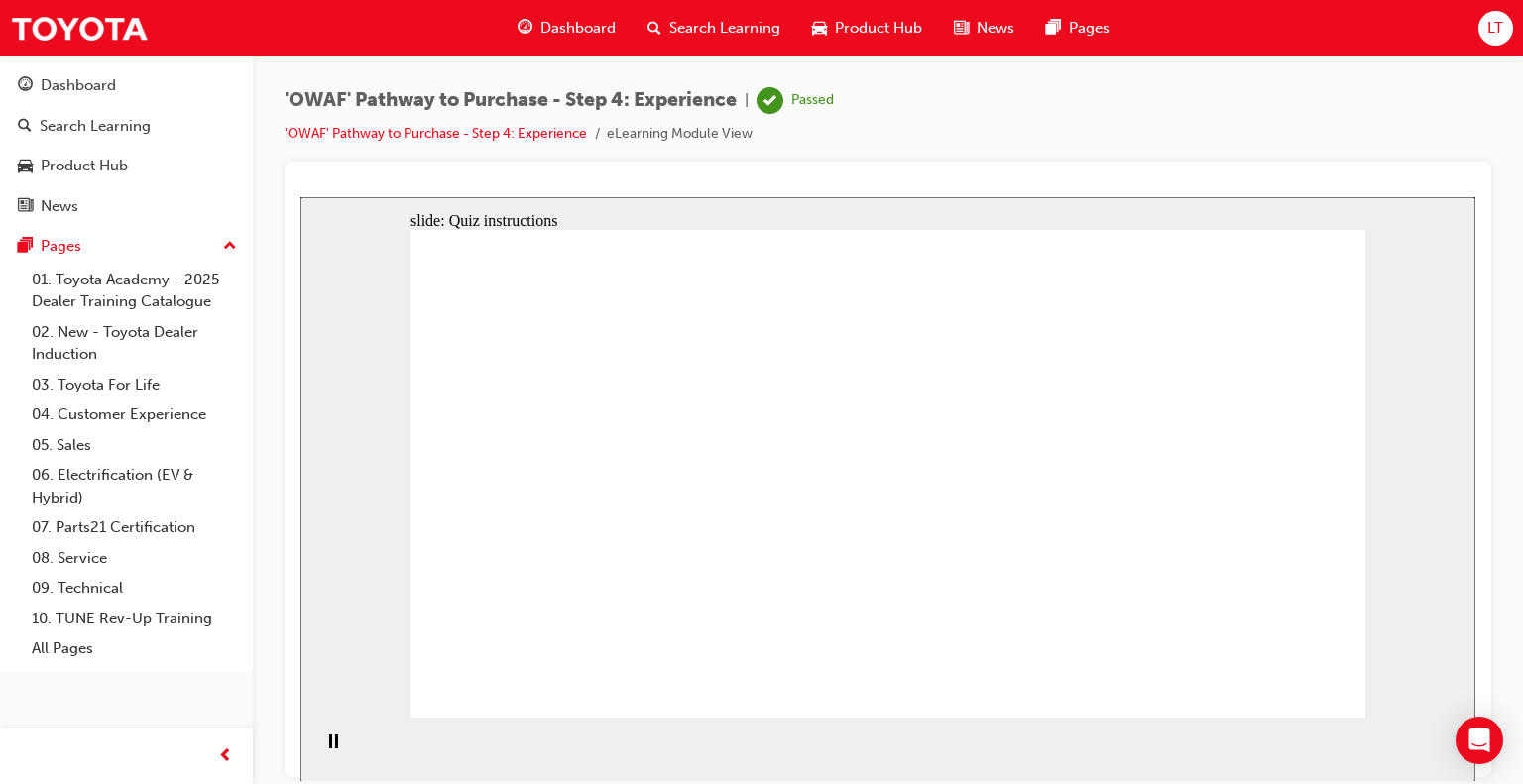 click 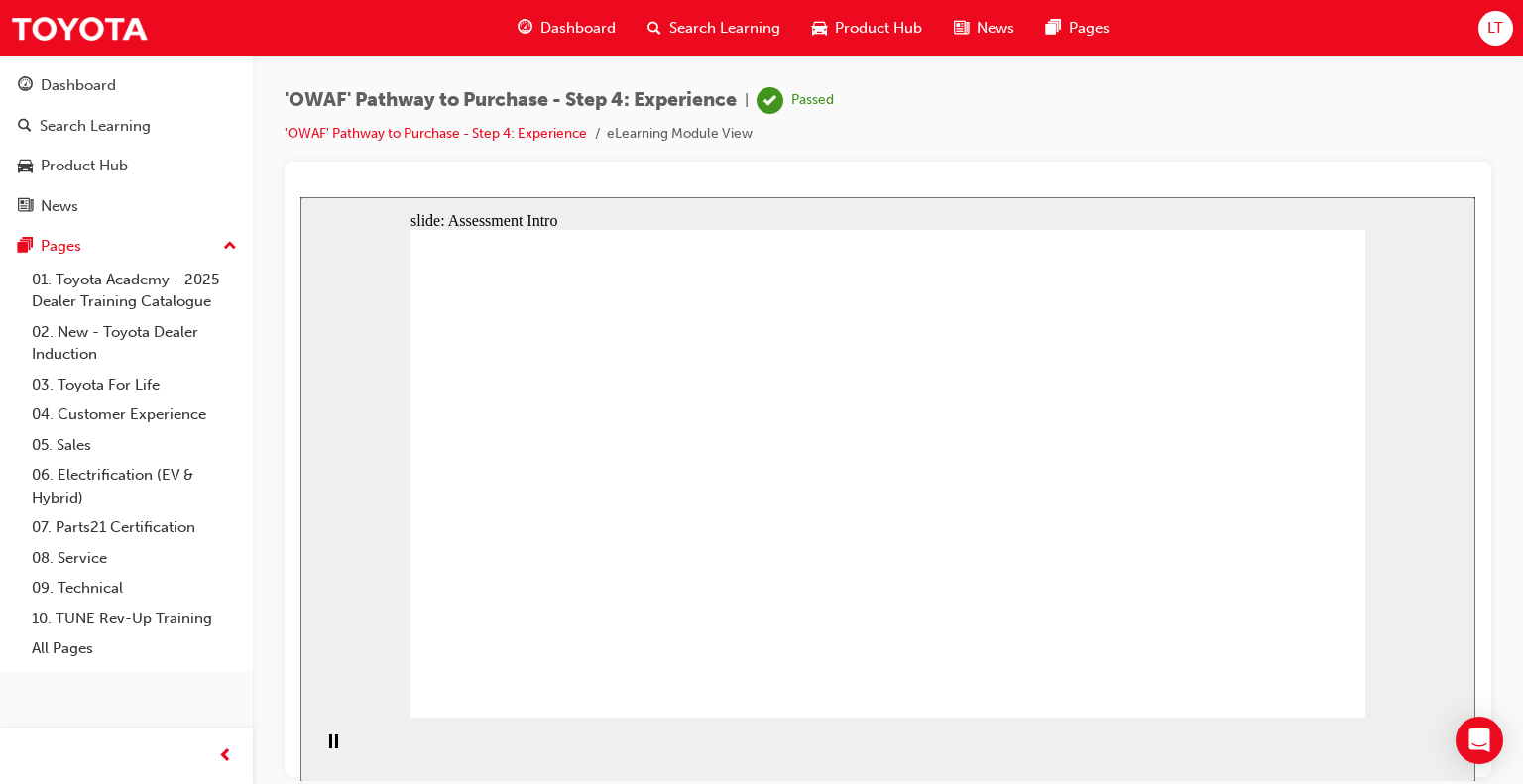 click 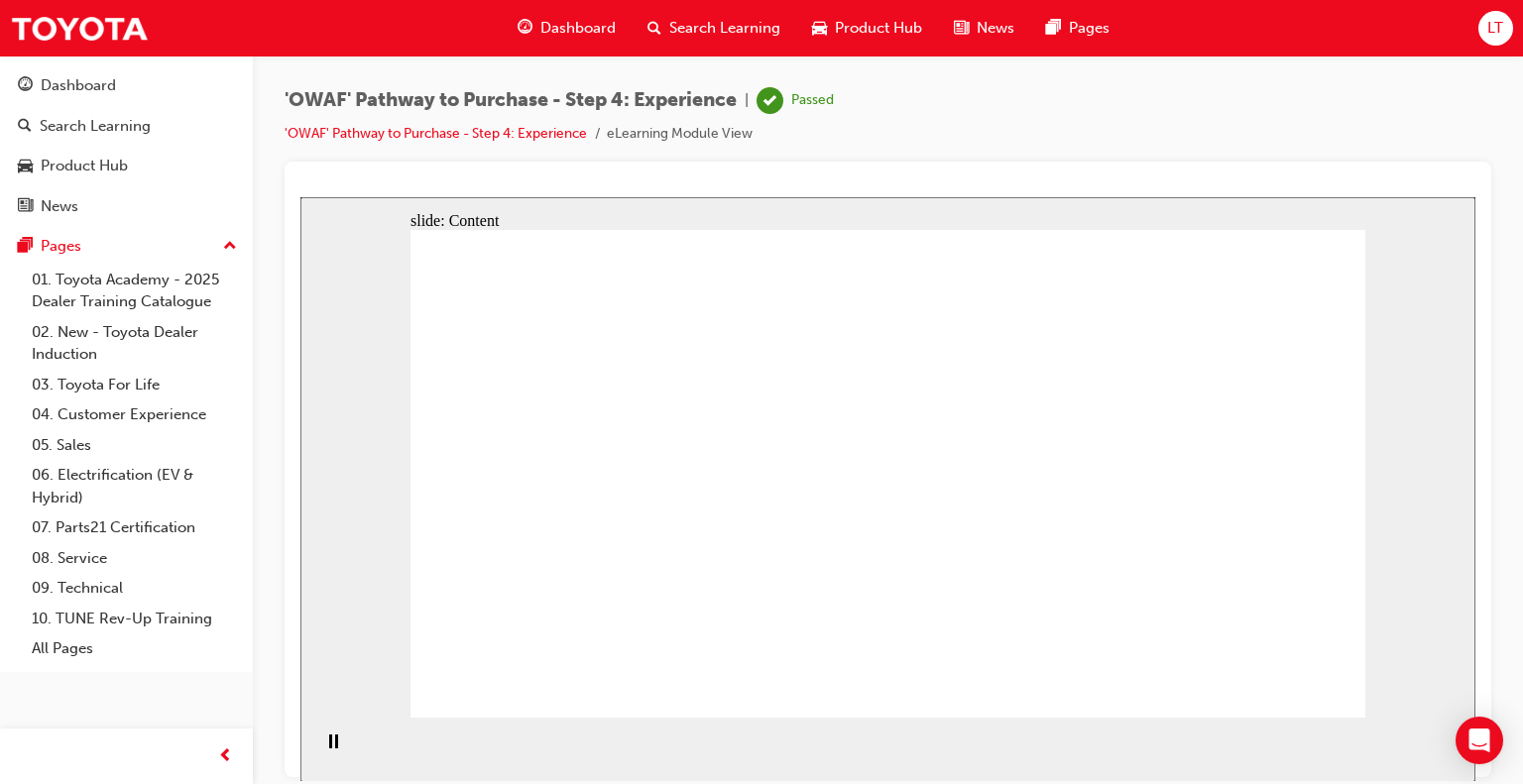 click 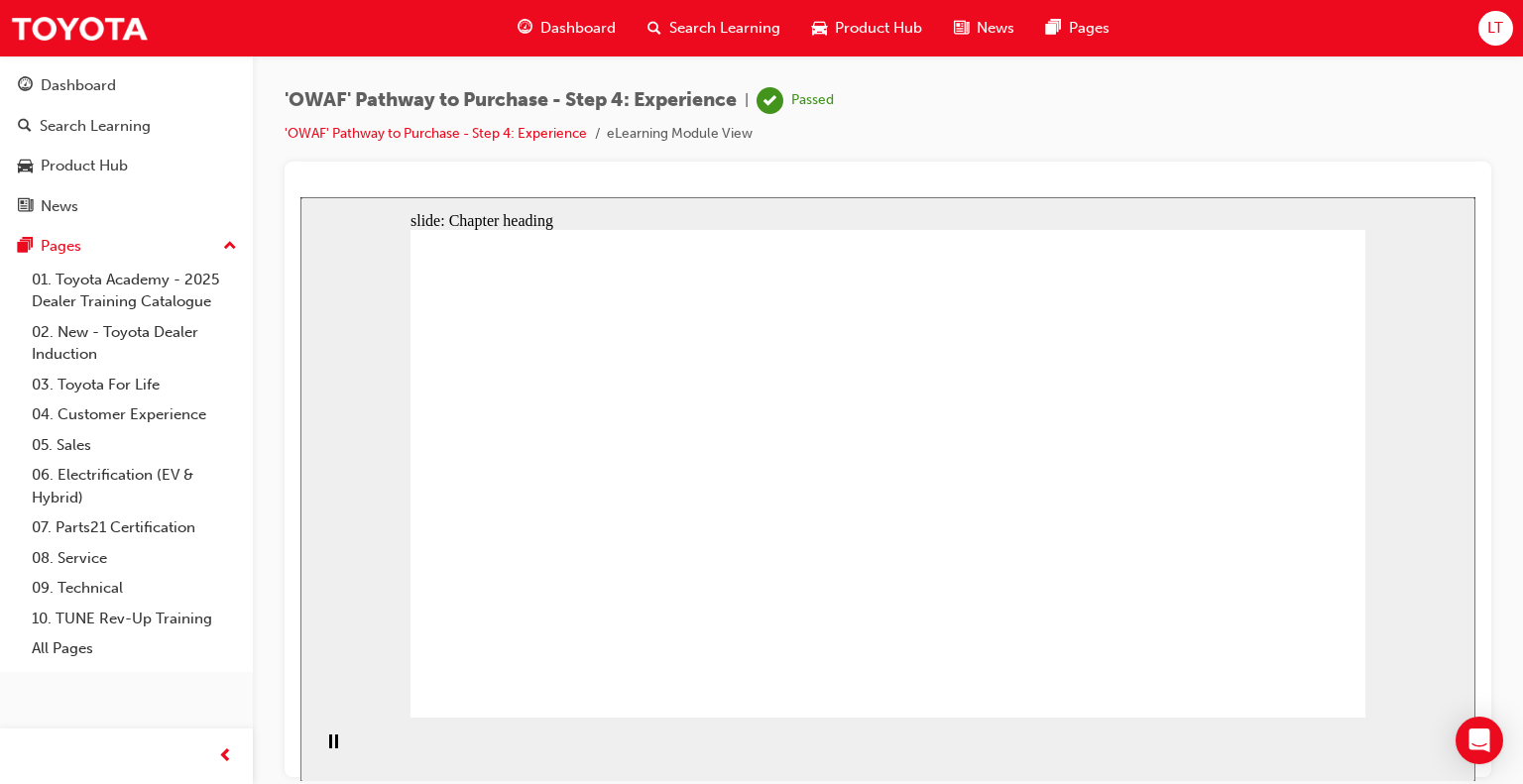 click 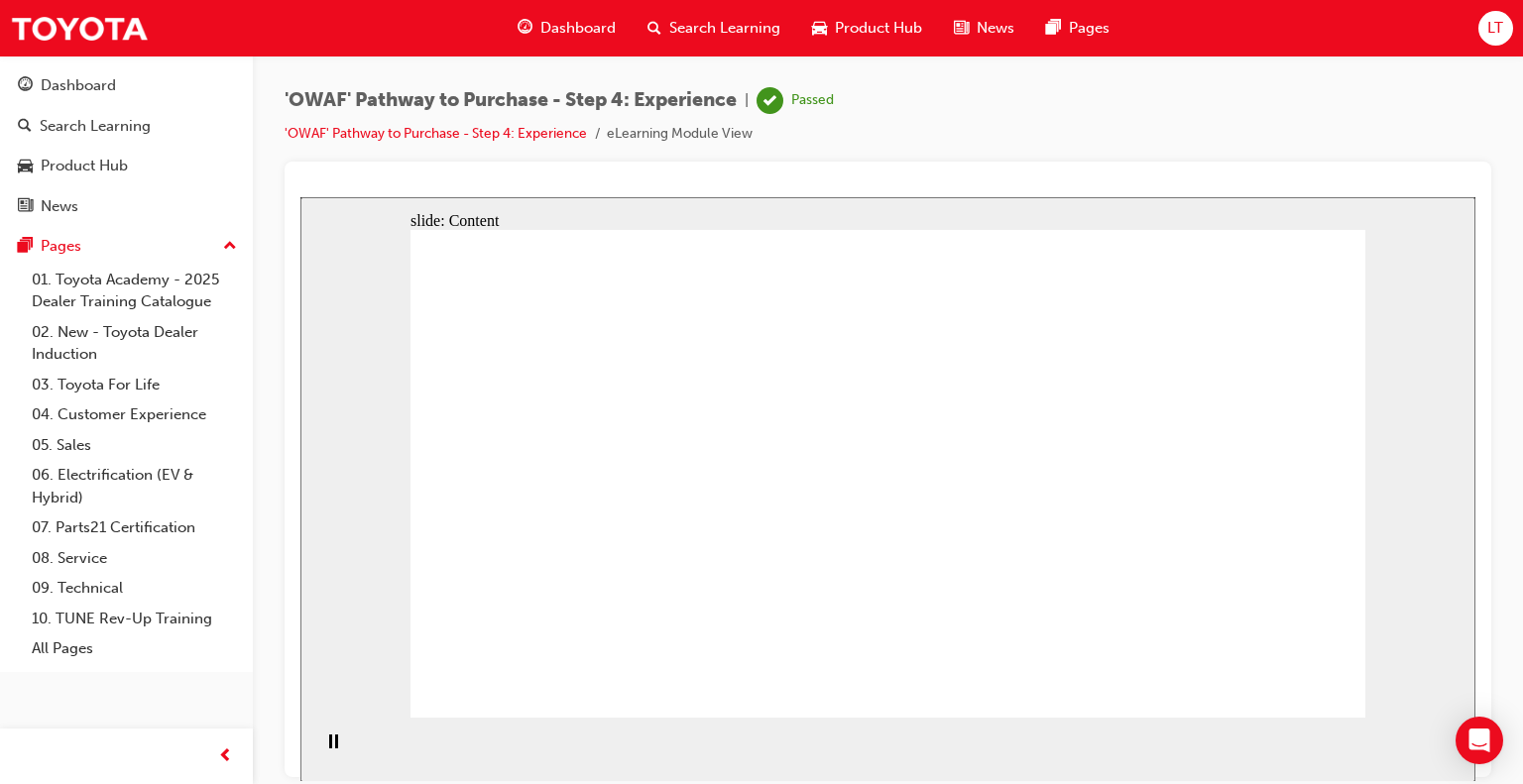 click 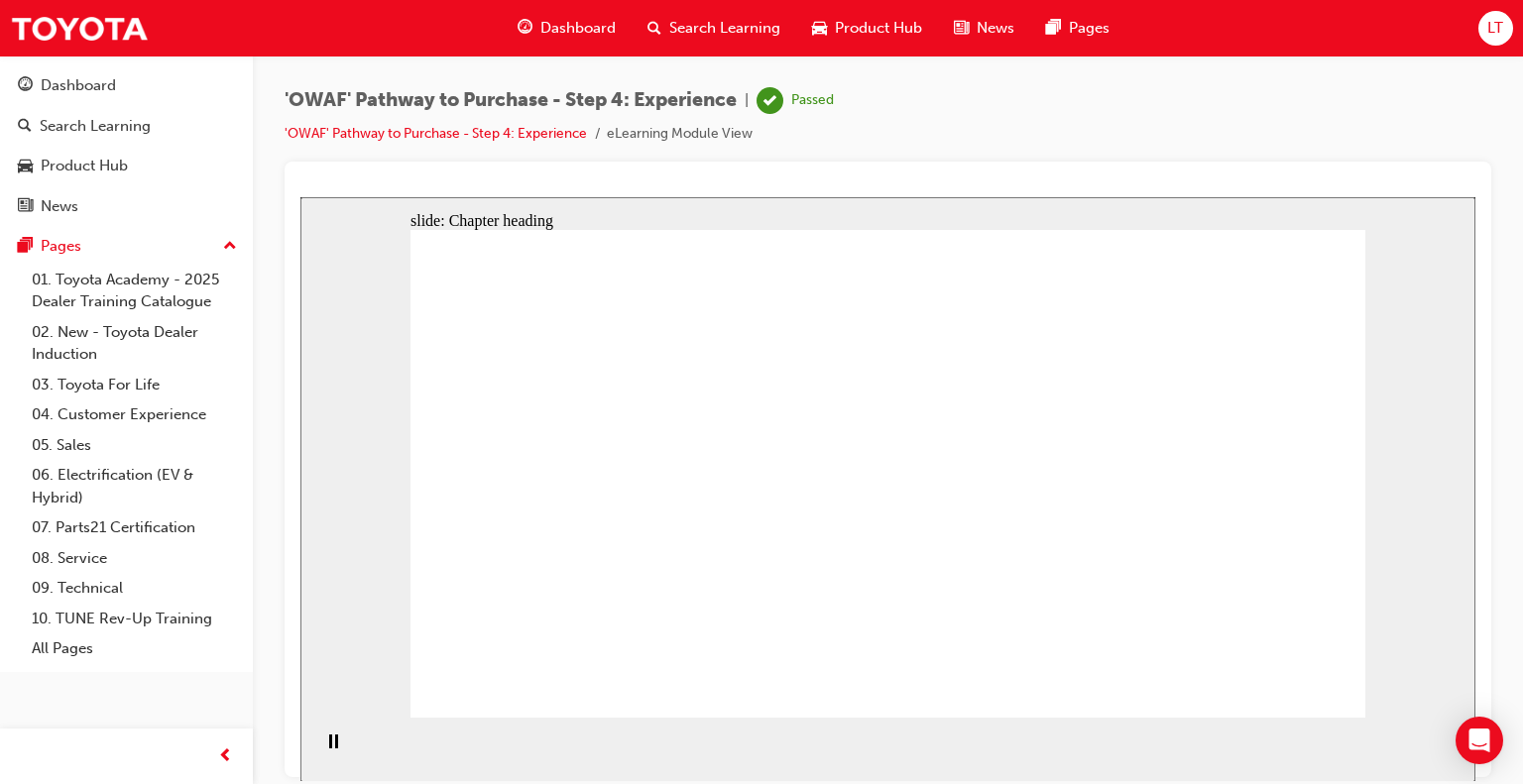 click 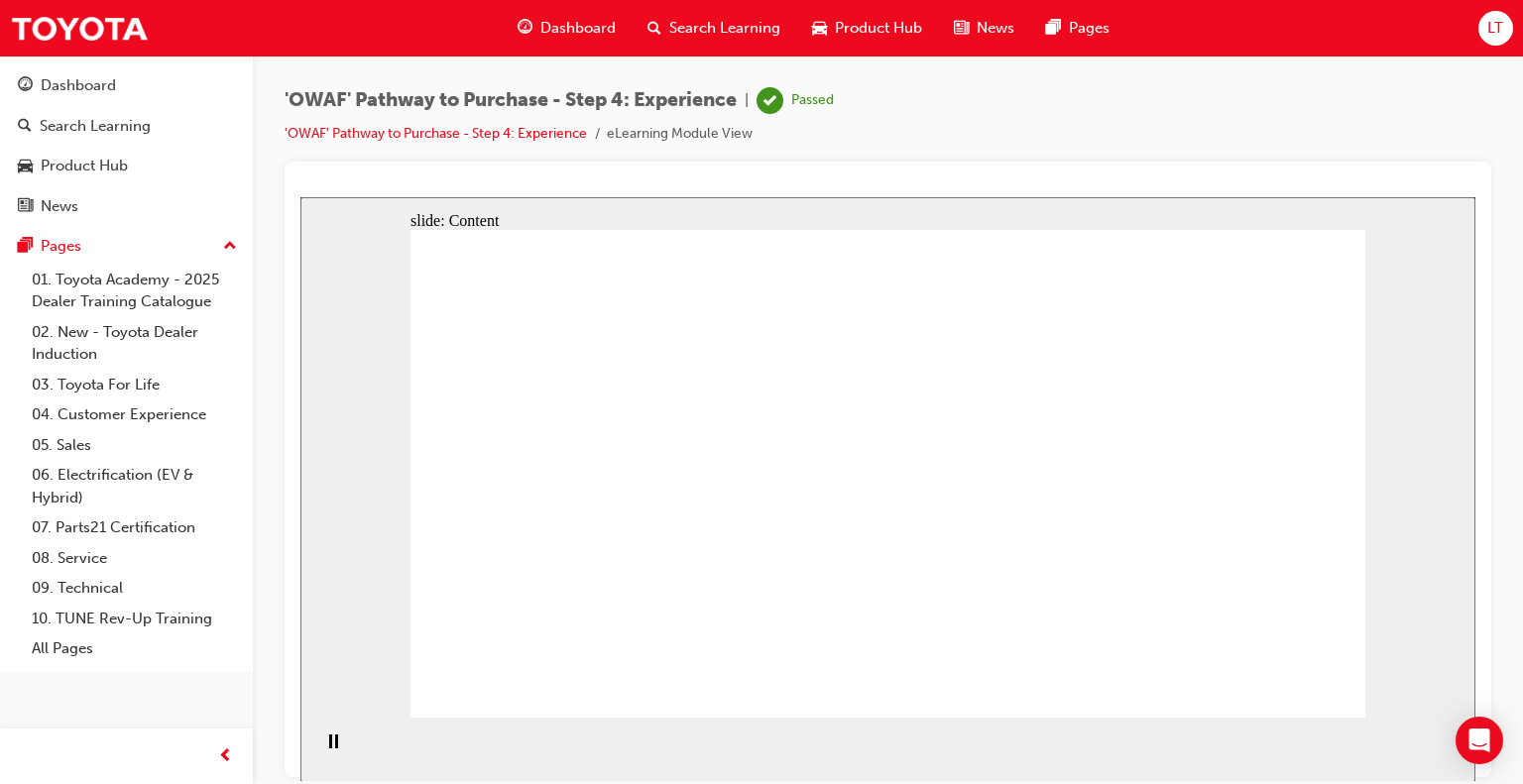 click 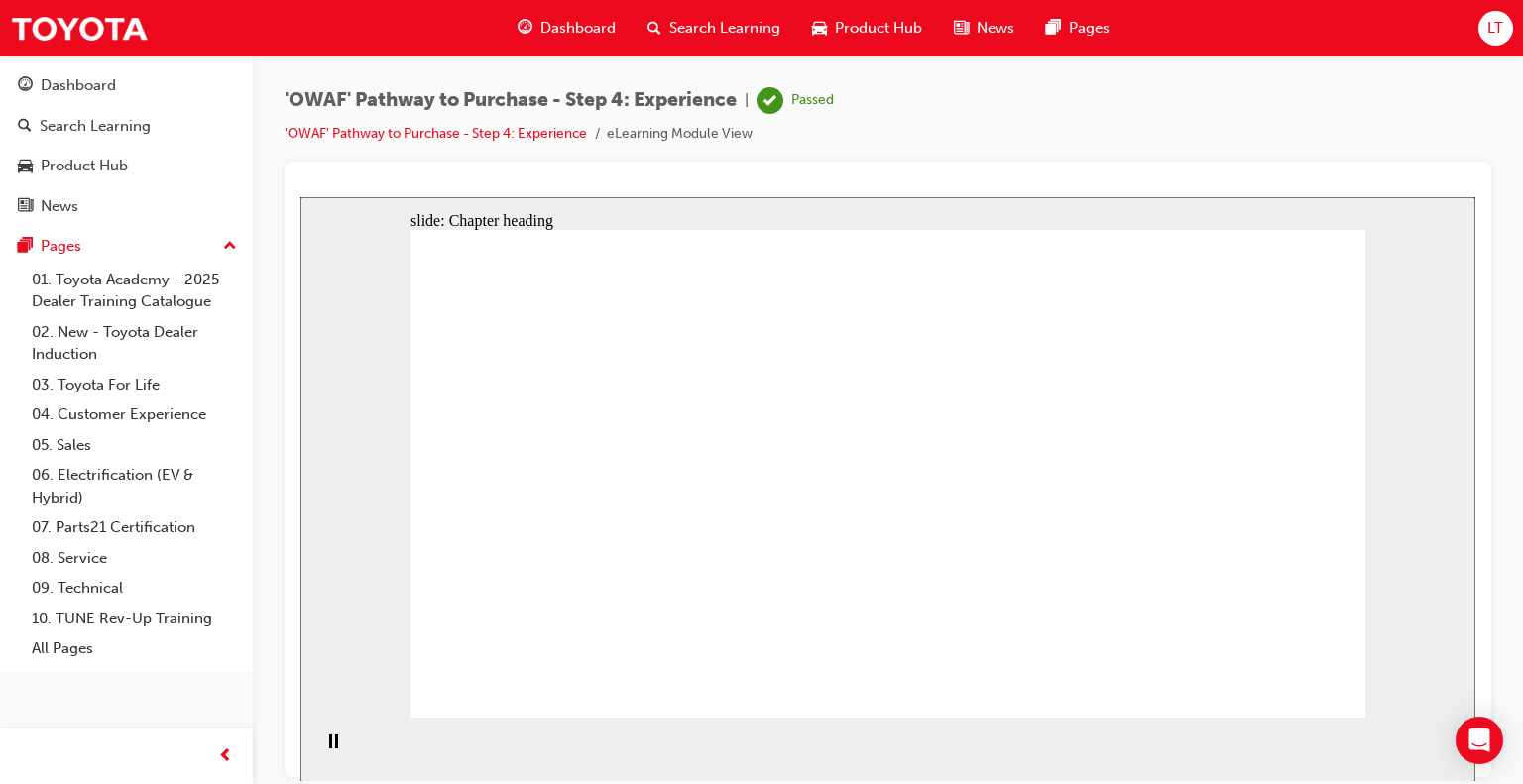 click 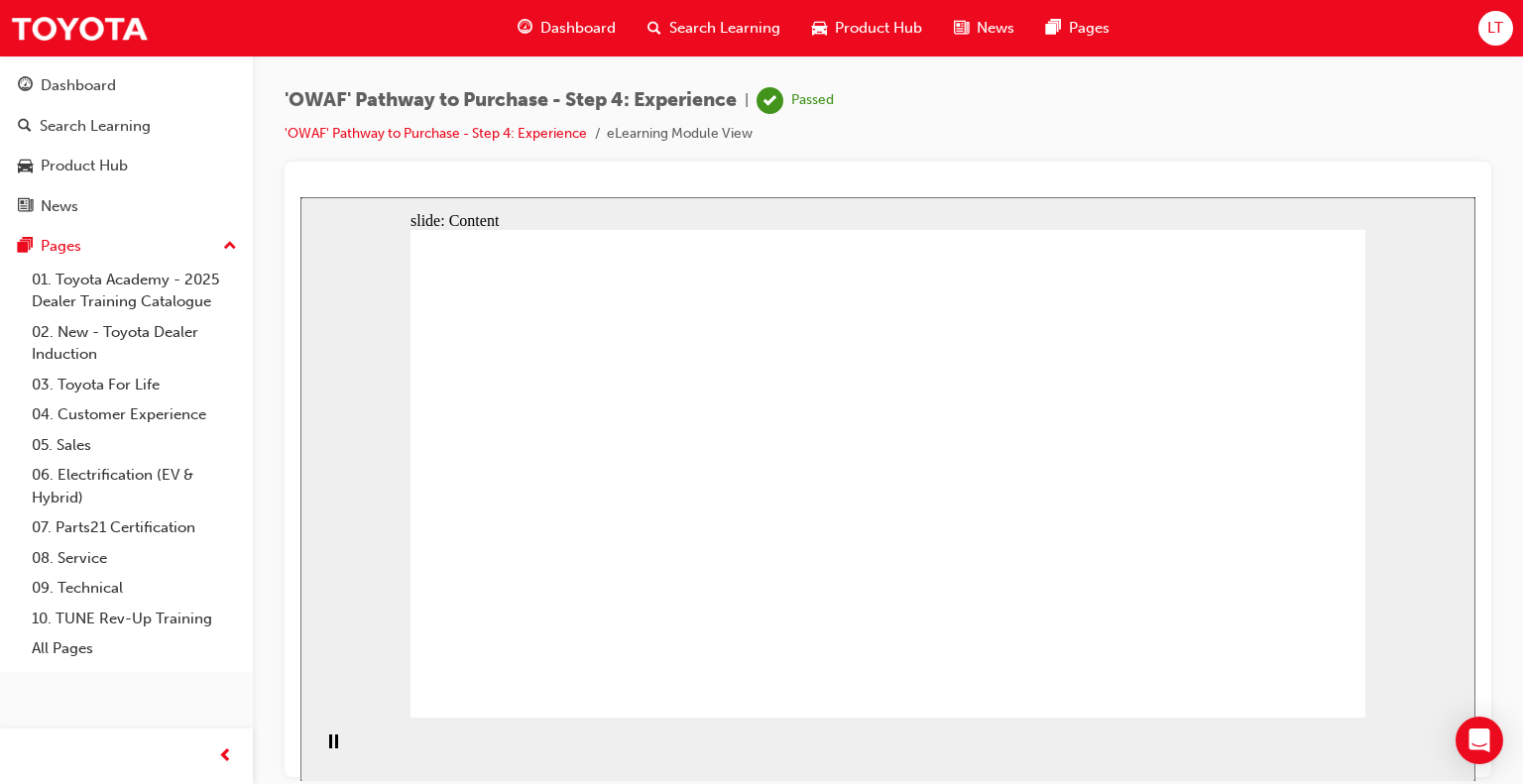 click 